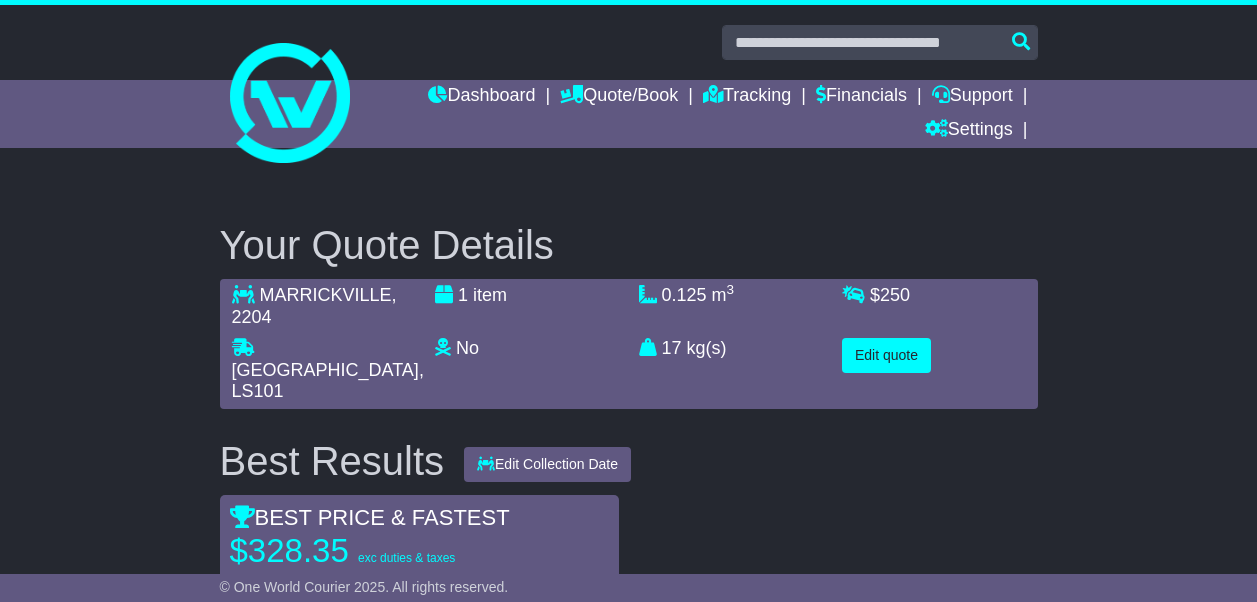 scroll, scrollTop: 0, scrollLeft: 0, axis: both 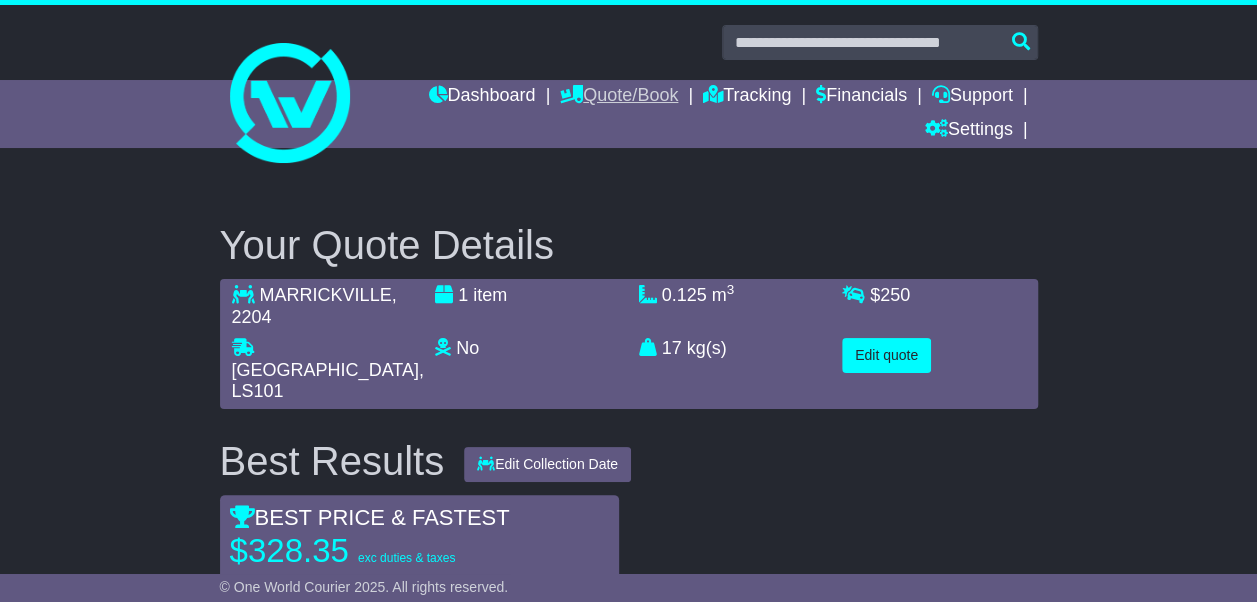 click on "Quote/Book" at bounding box center (619, 97) 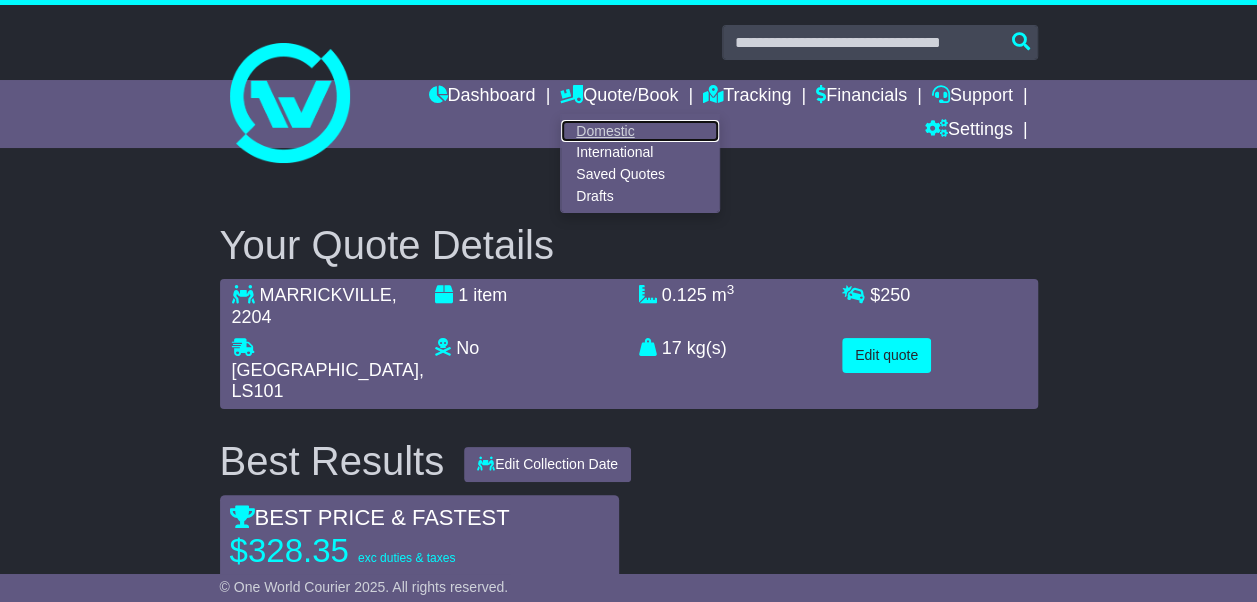 click on "Domestic" at bounding box center (640, 131) 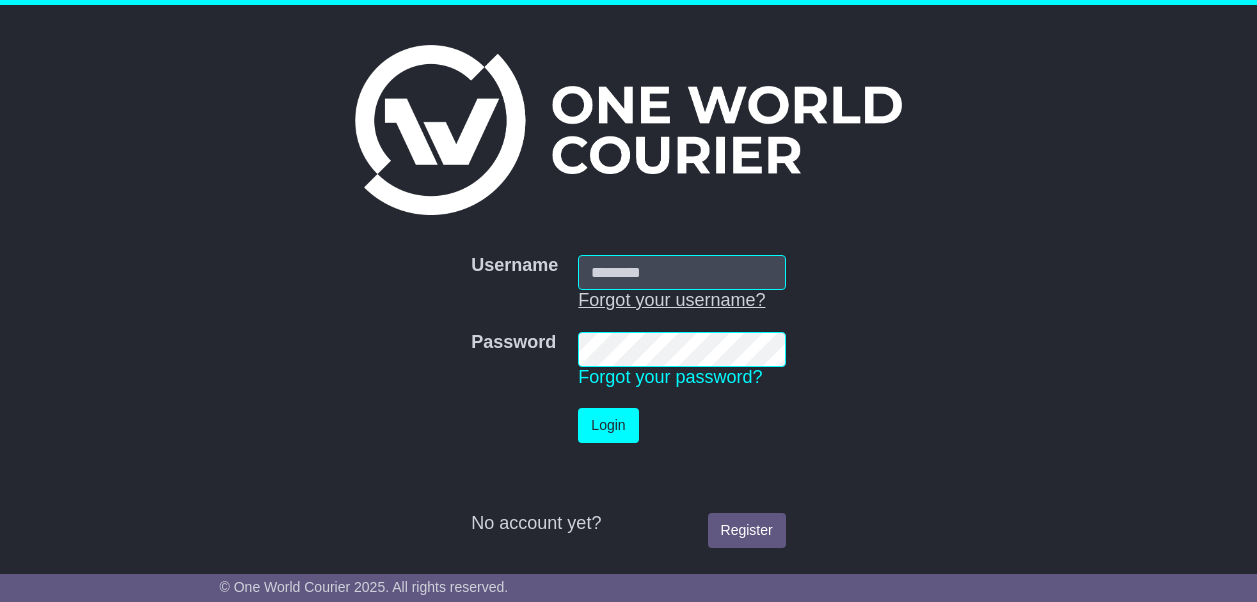 scroll, scrollTop: 0, scrollLeft: 0, axis: both 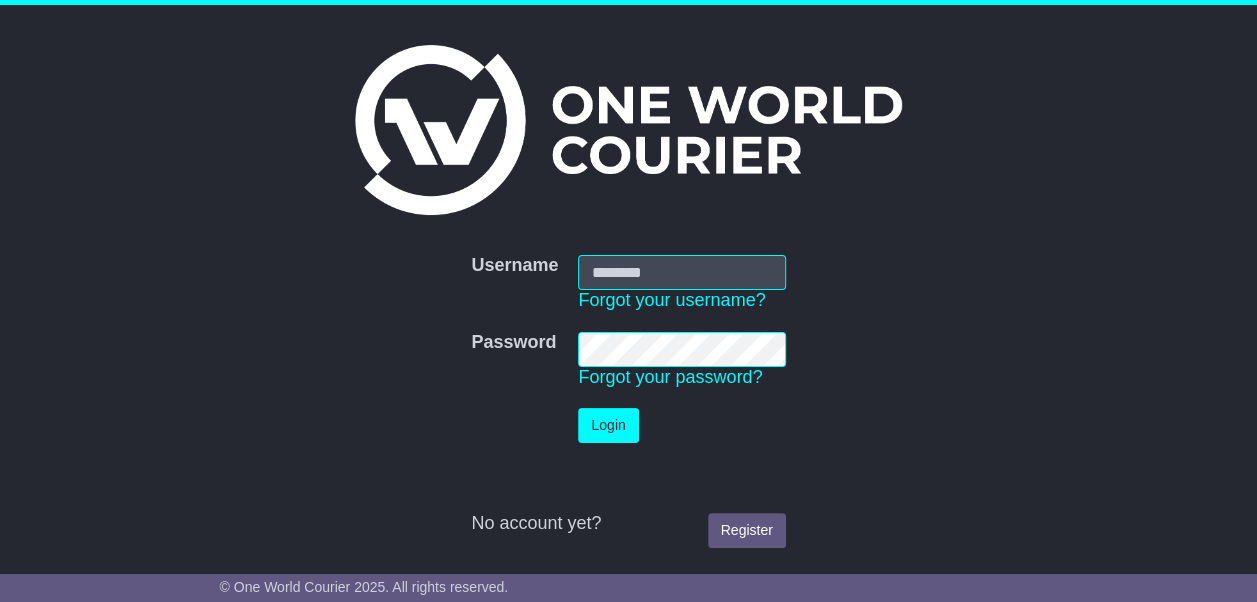 type on "**********" 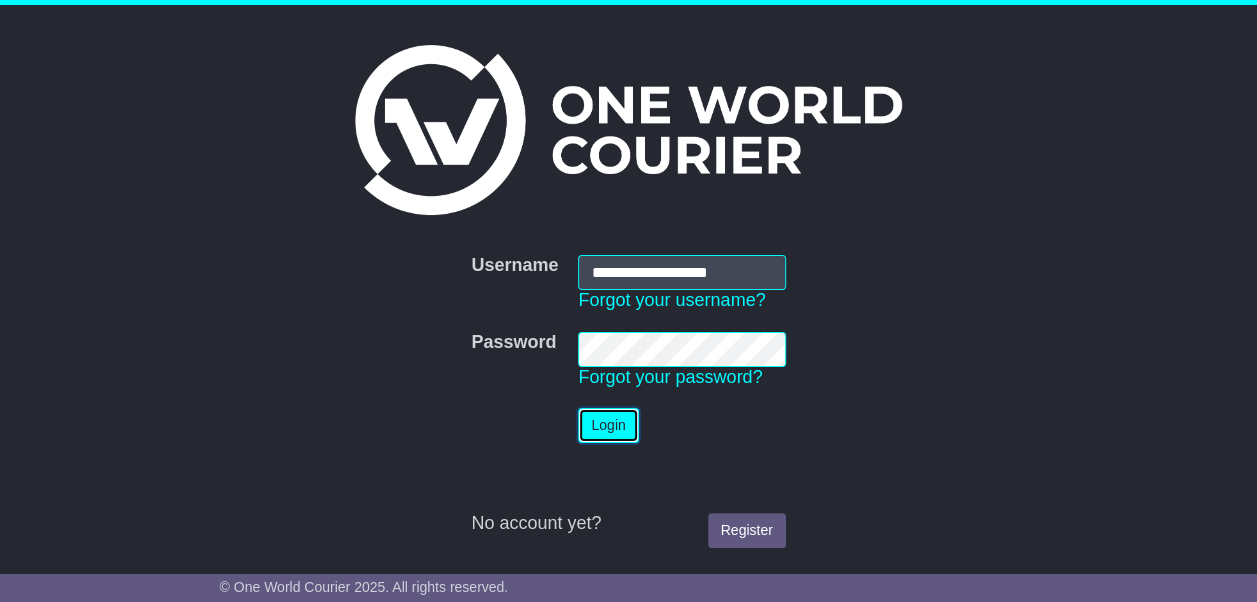 click on "Login" at bounding box center (608, 425) 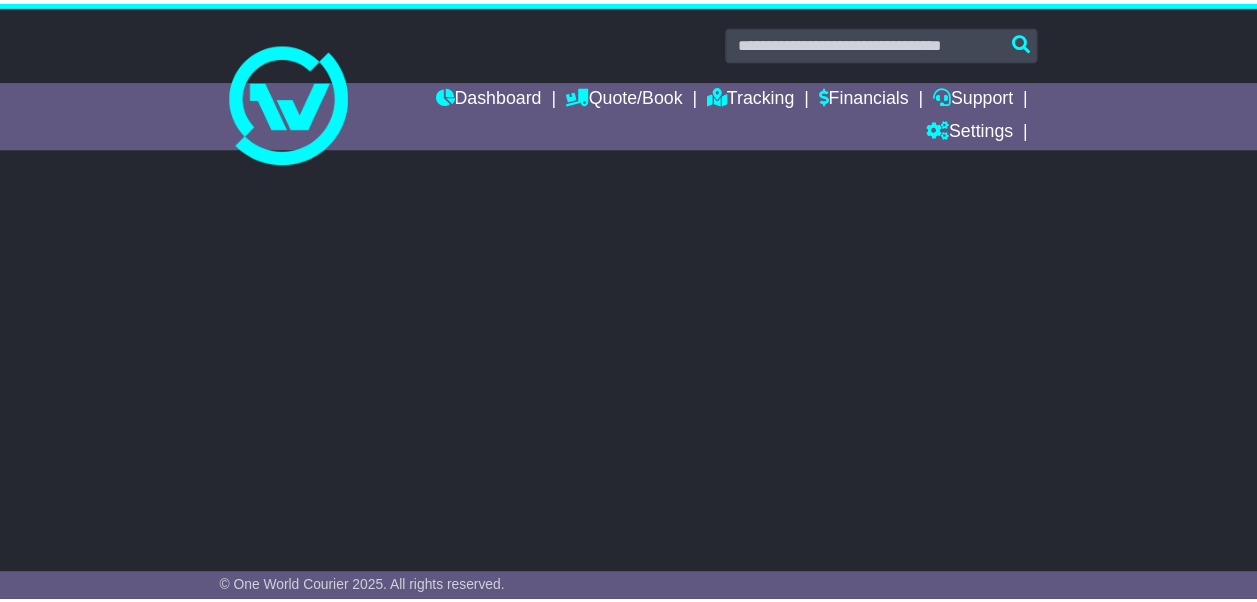 scroll, scrollTop: 0, scrollLeft: 0, axis: both 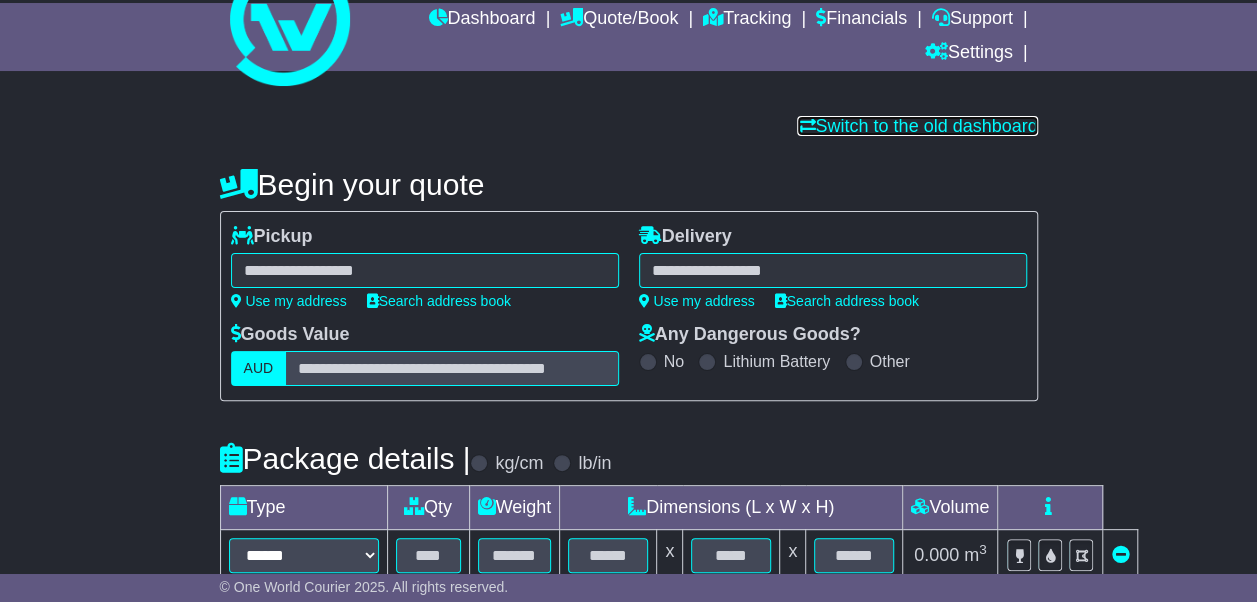 click on "Switch to the old dashboard" at bounding box center [917, 126] 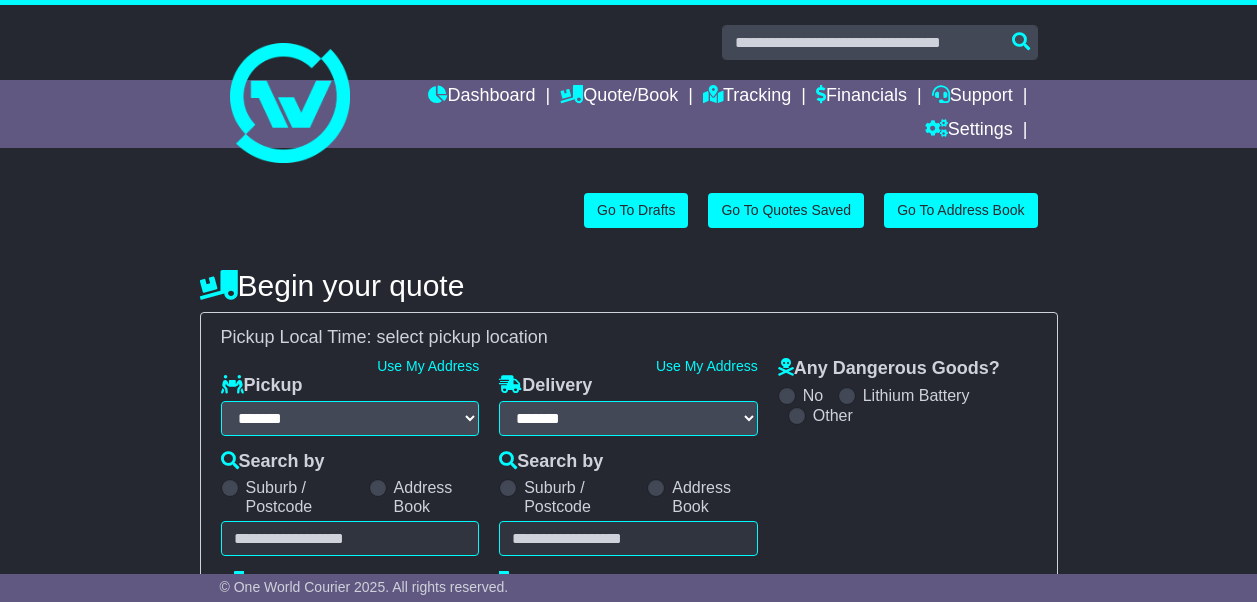 select on "**" 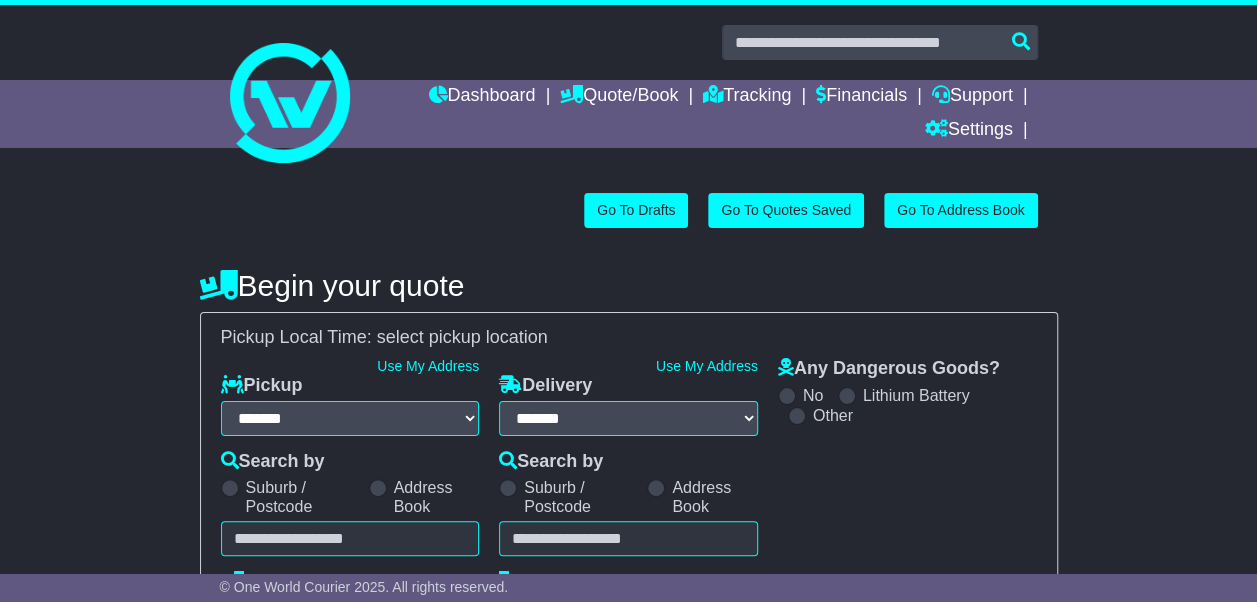 scroll, scrollTop: 0, scrollLeft: 0, axis: both 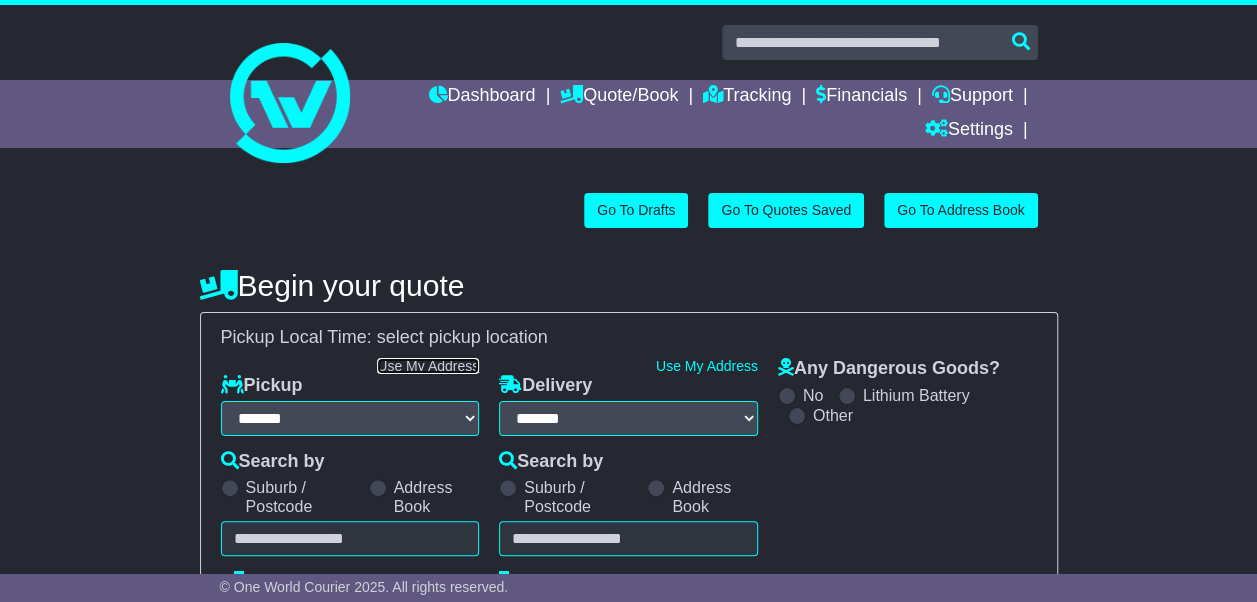 click on "Use My Address" at bounding box center [428, 366] 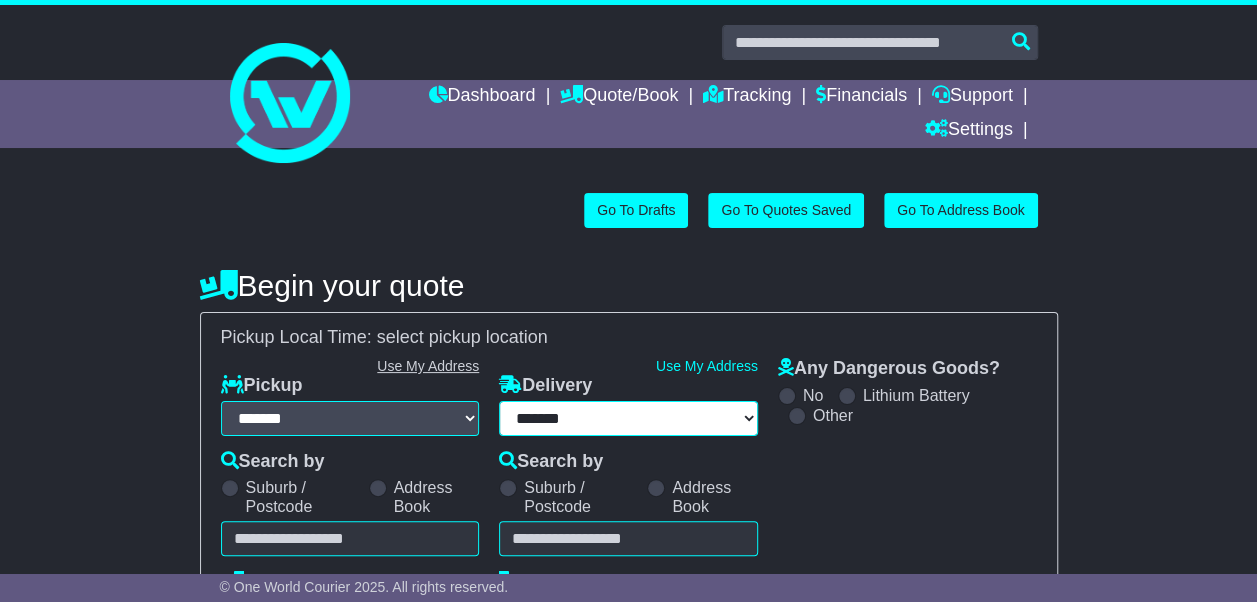 type on "**********" 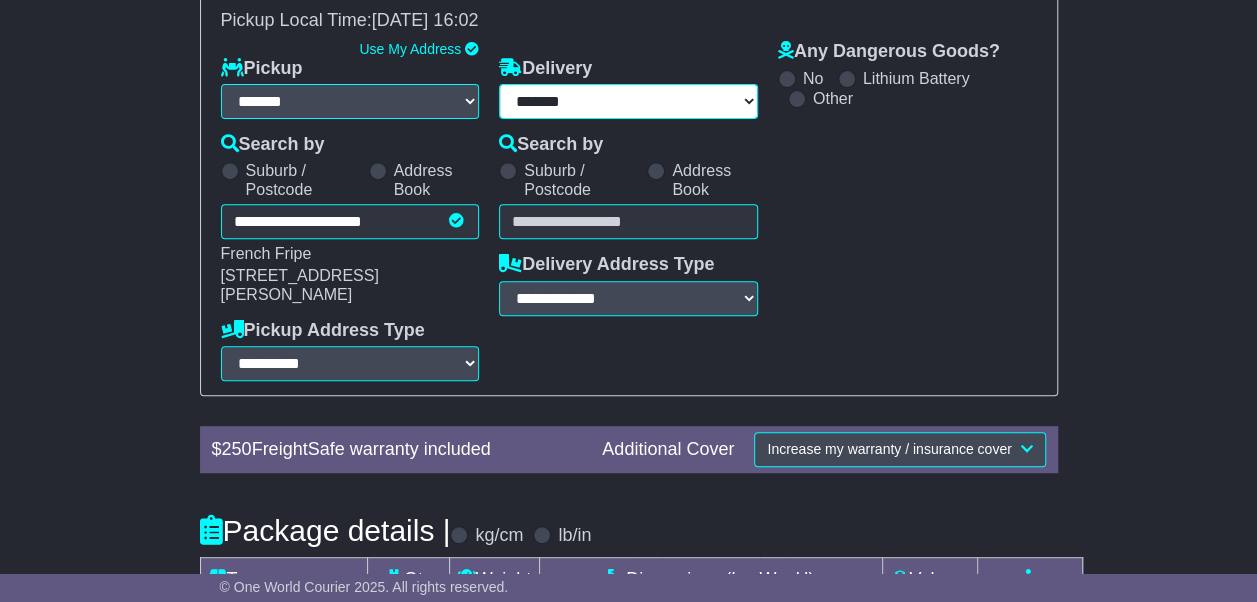 scroll, scrollTop: 319, scrollLeft: 0, axis: vertical 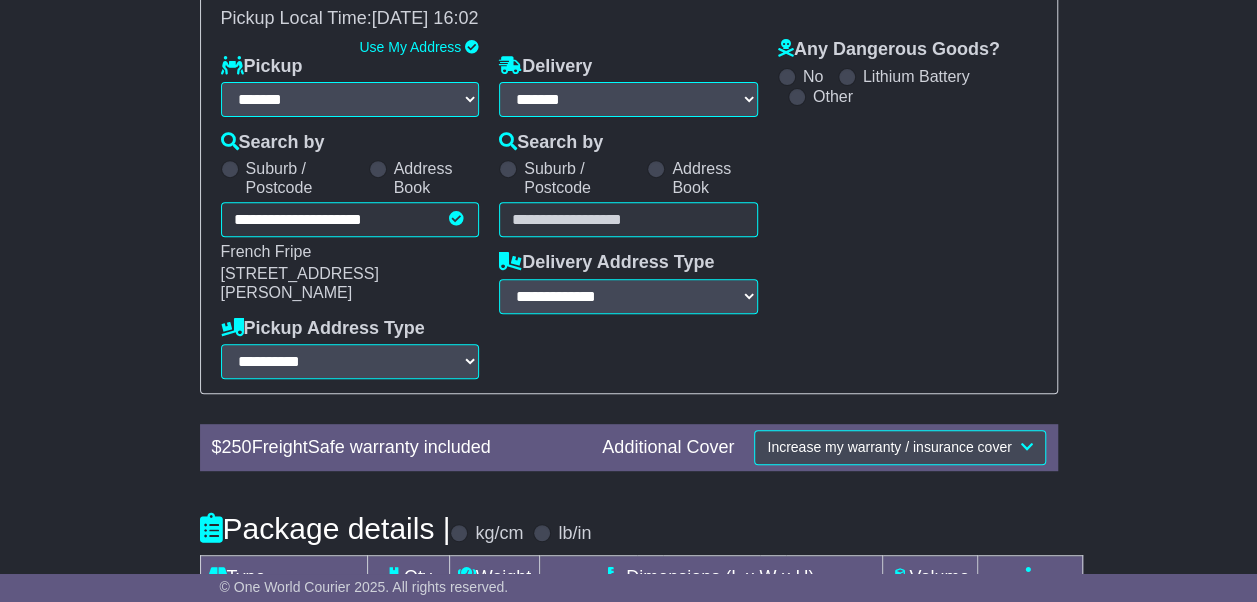 click at bounding box center [628, 219] 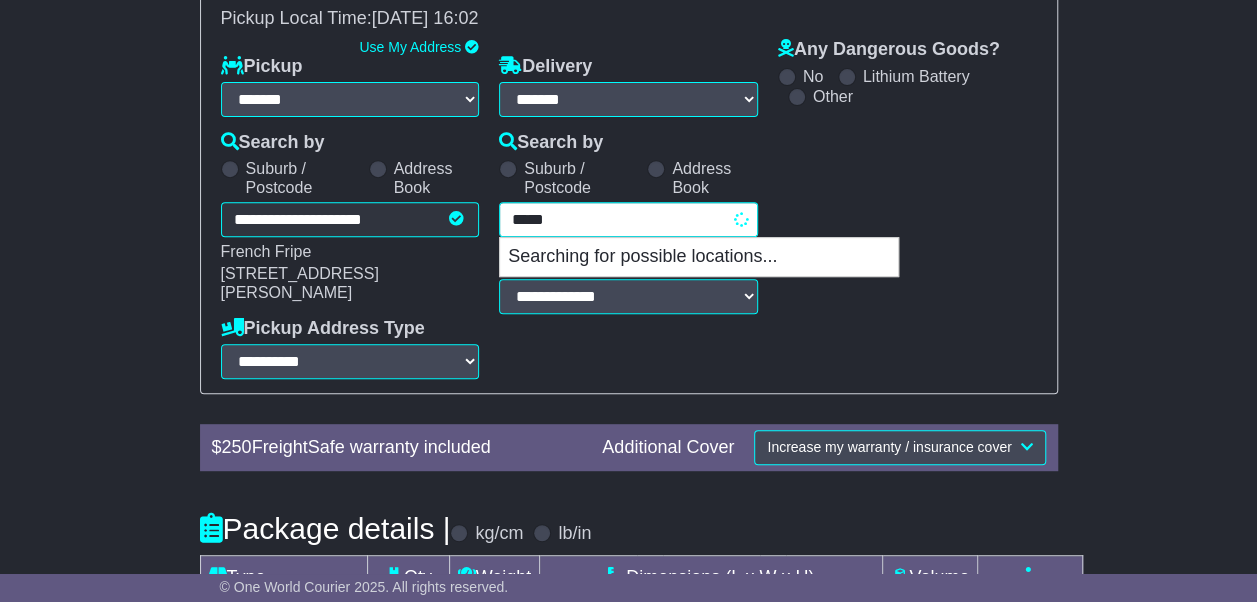 type on "******" 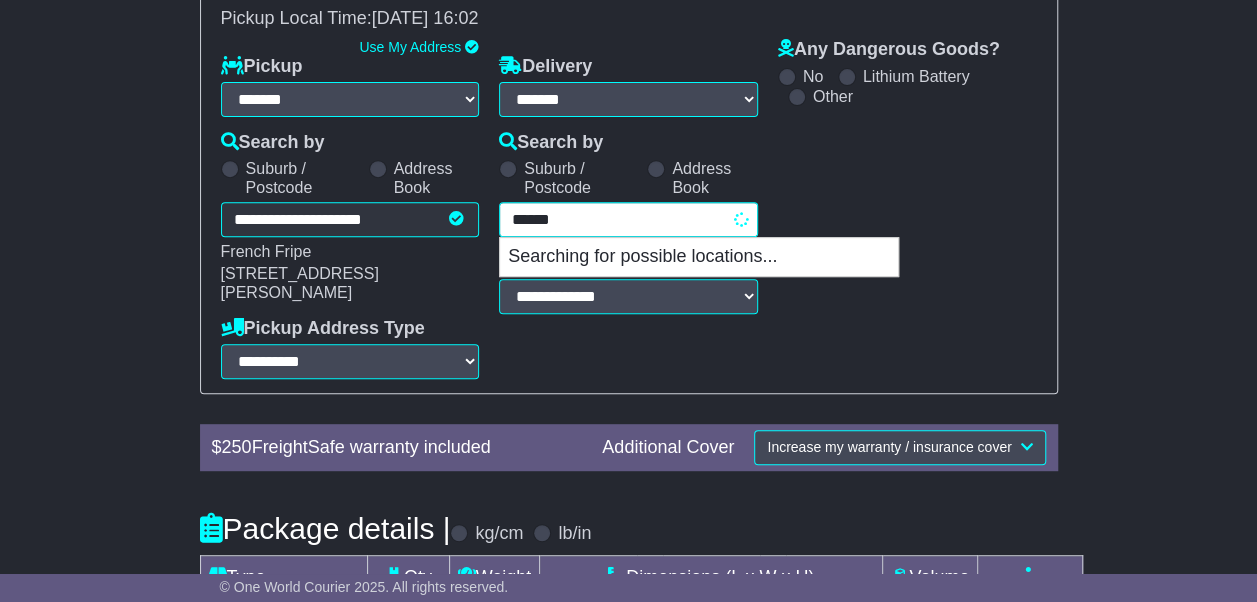 type on "**********" 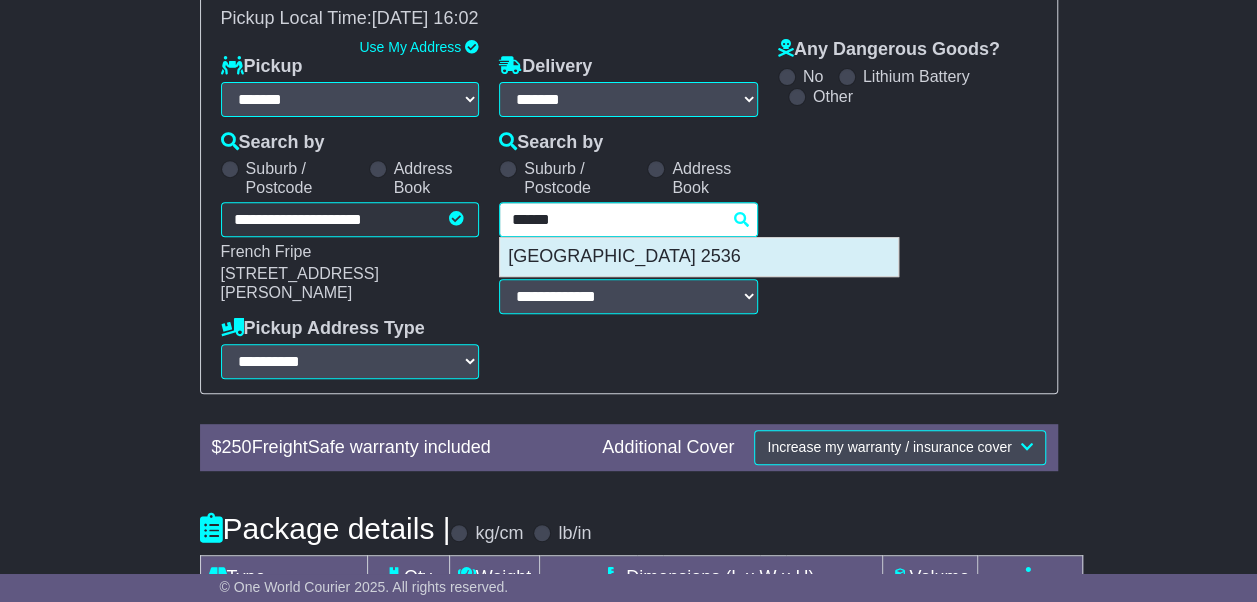 click on "[GEOGRAPHIC_DATA] 2536" at bounding box center (699, 257) 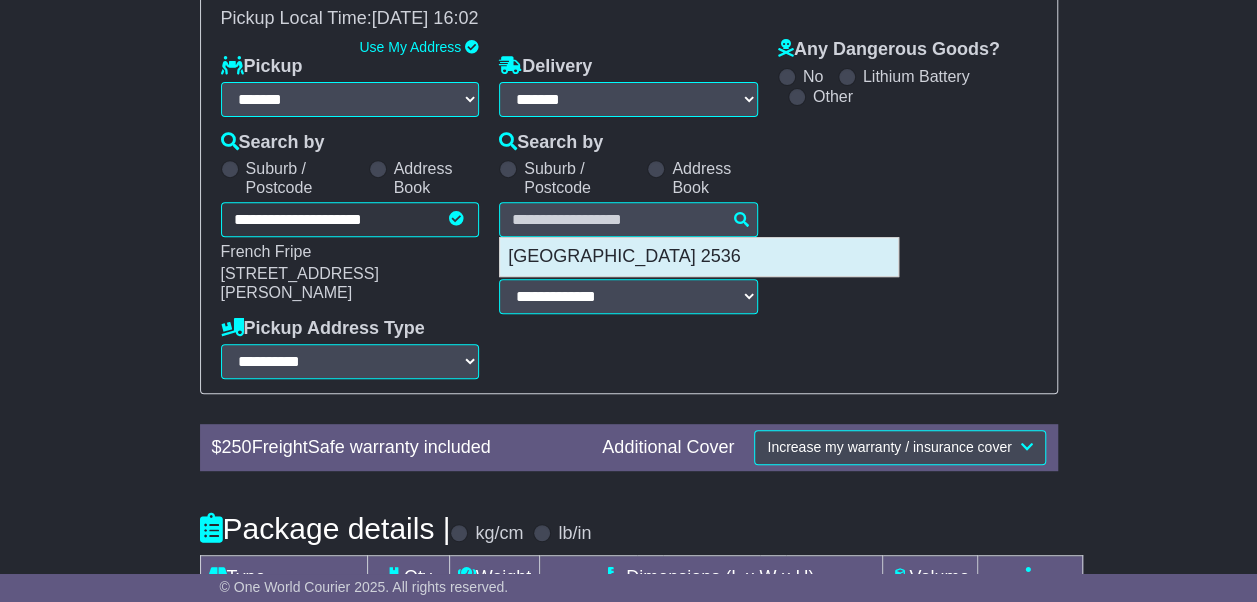 type on "**********" 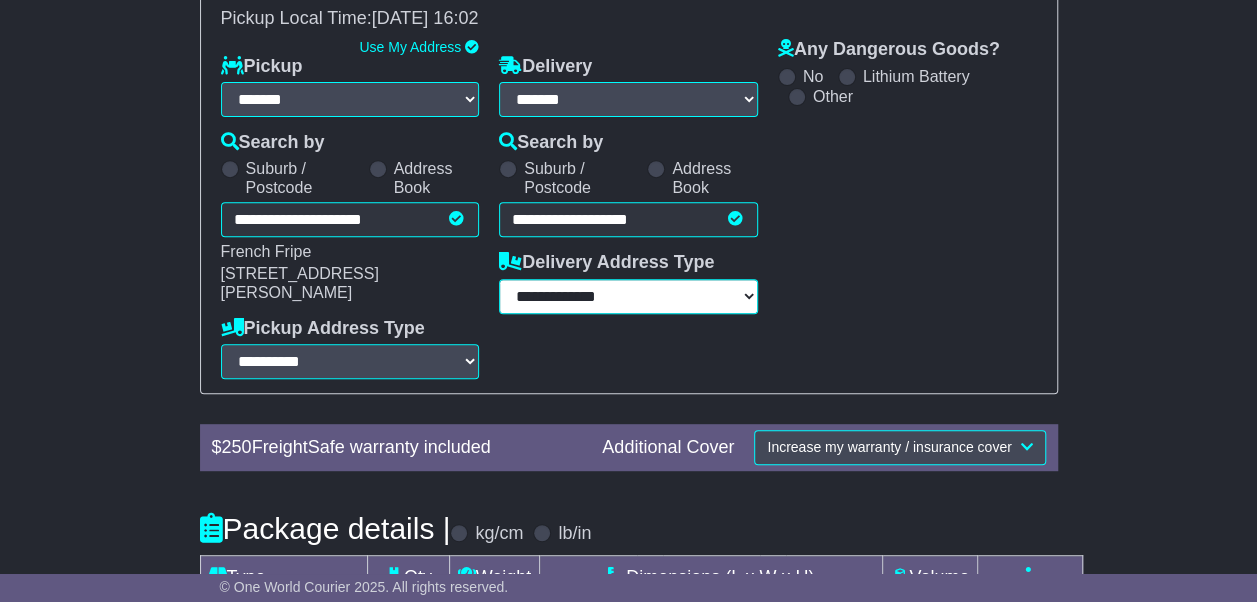 click on "**********" at bounding box center (628, 296) 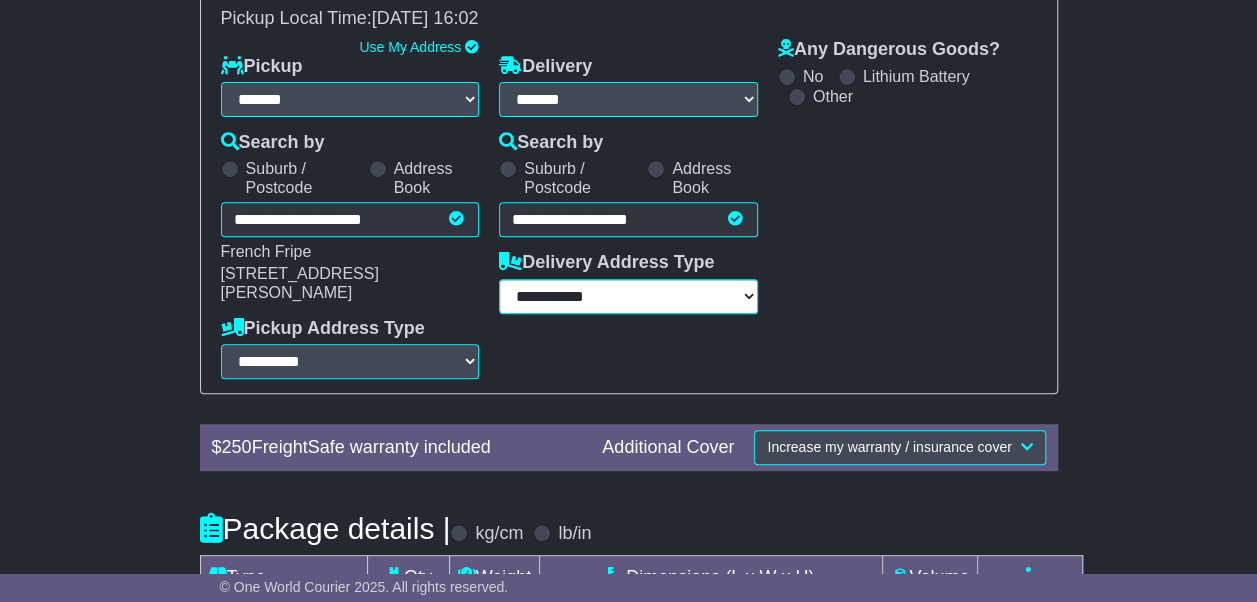 click on "**********" at bounding box center [628, 296] 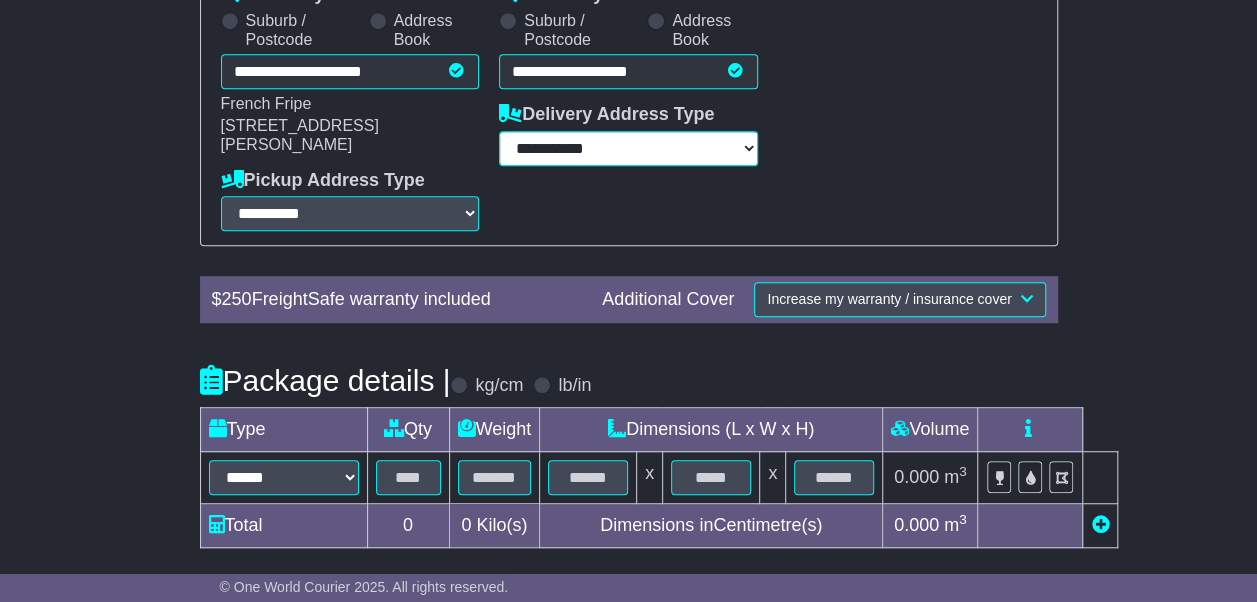 scroll, scrollTop: 505, scrollLeft: 0, axis: vertical 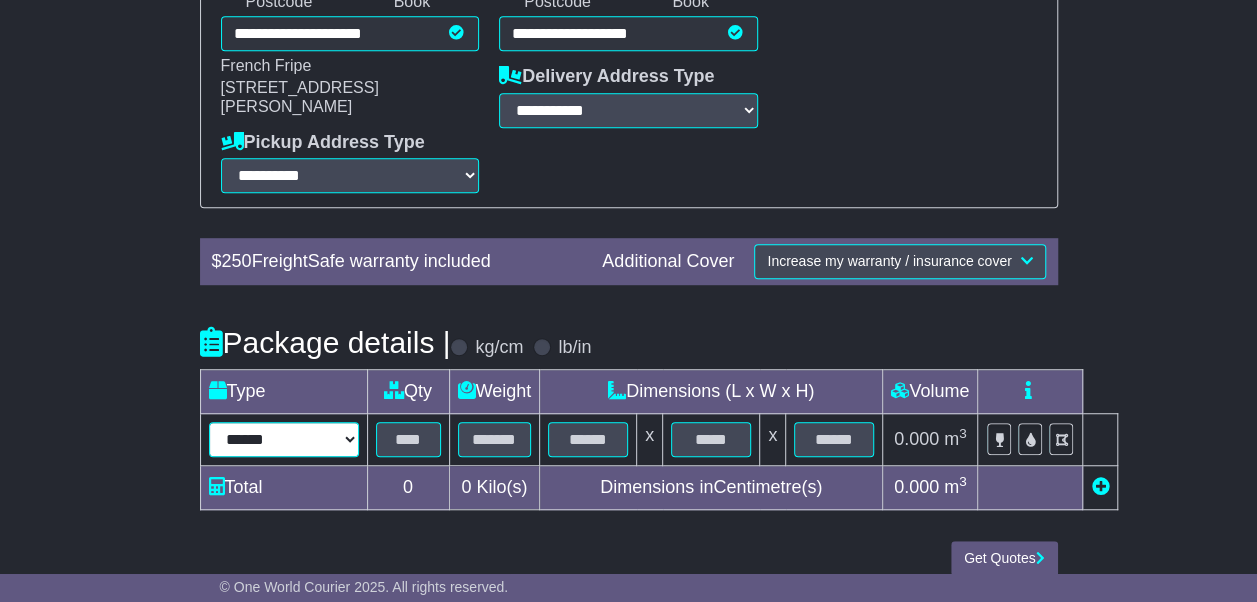 click on "****** ****** *** ******** ***** **** **** ****** *** *******" at bounding box center [284, 439] 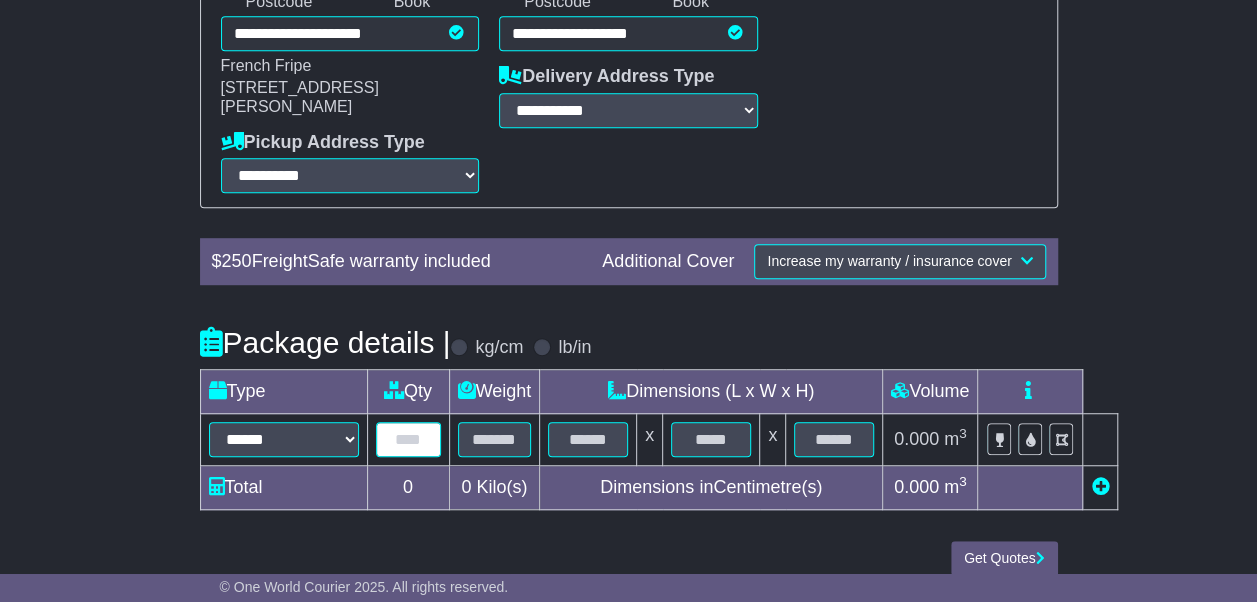 click at bounding box center (408, 439) 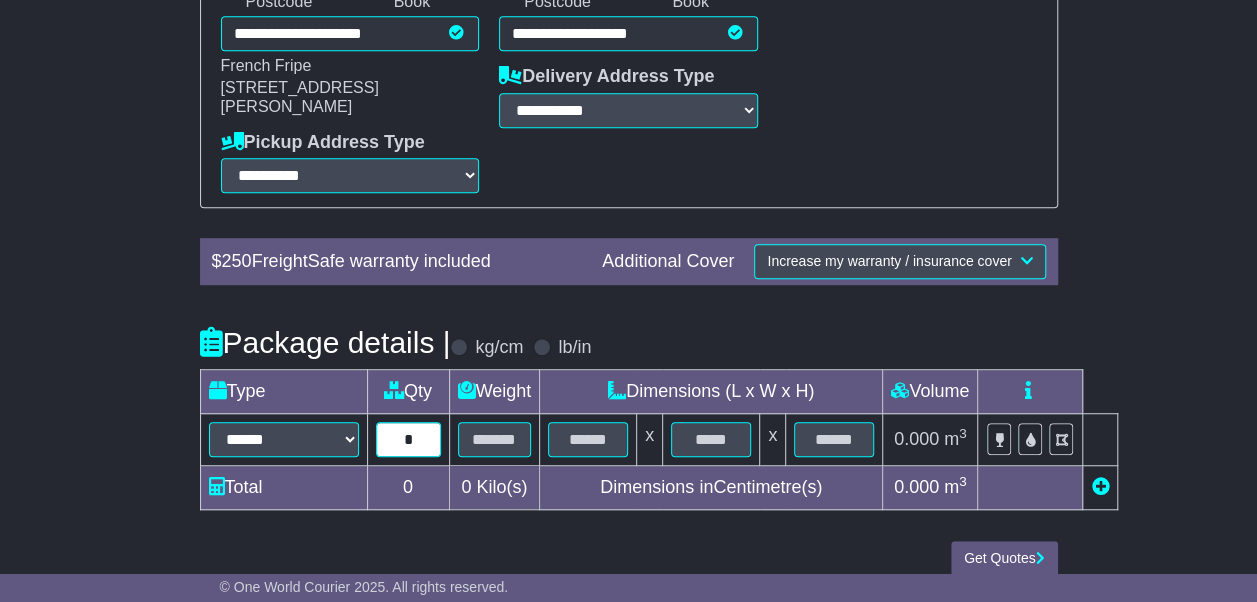 type on "*" 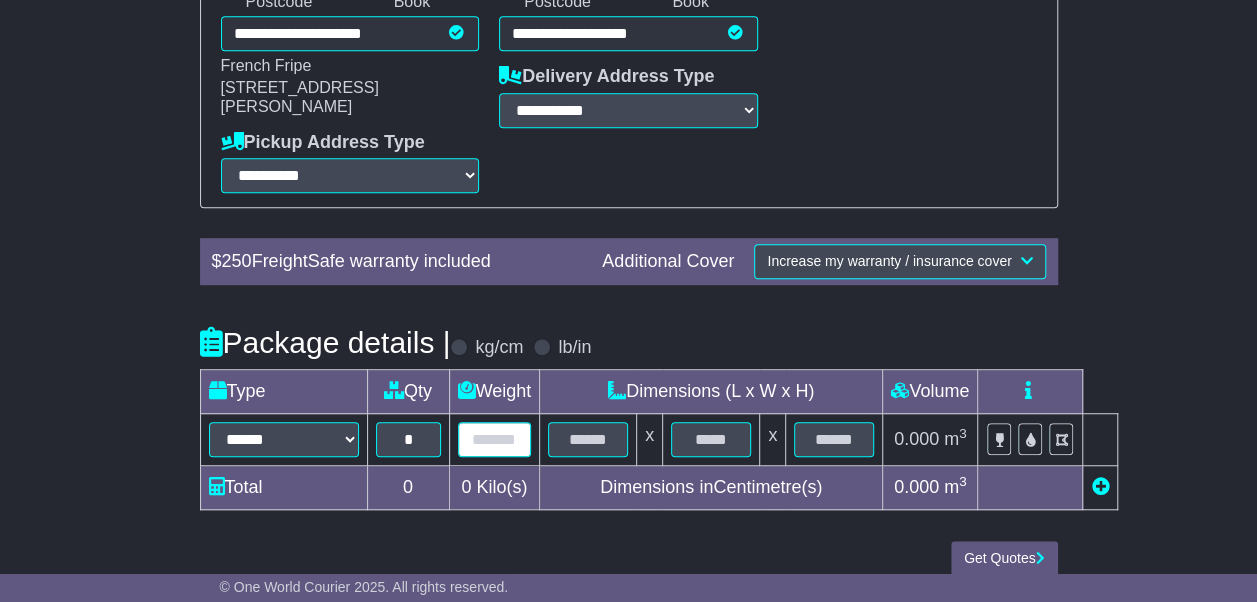 click at bounding box center (495, 439) 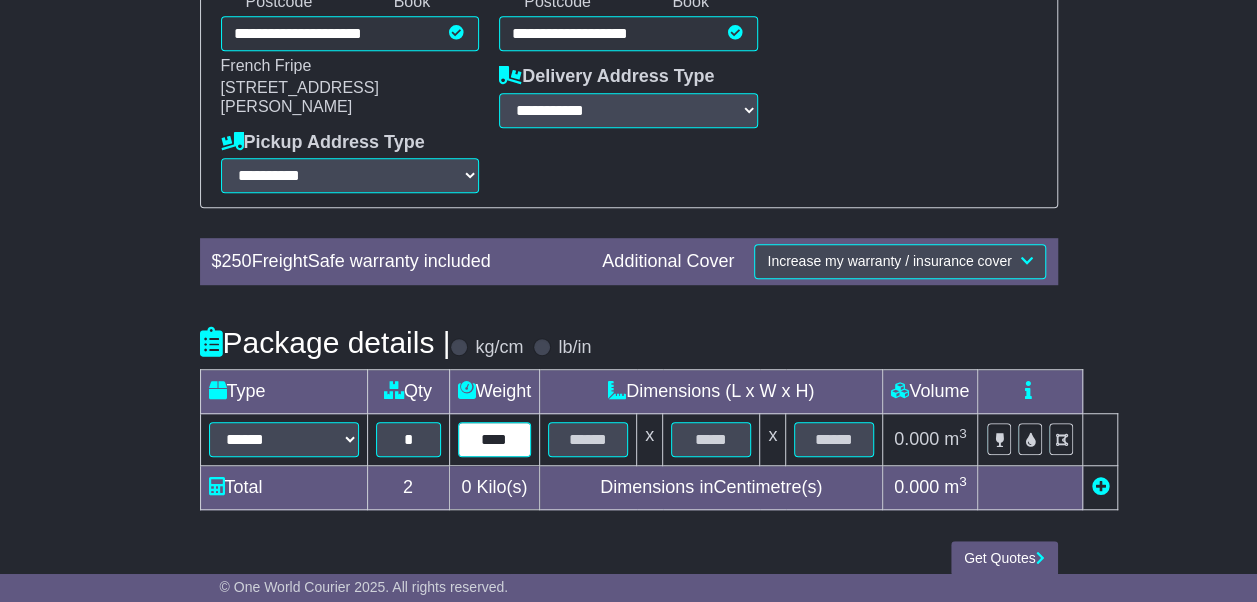 type on "****" 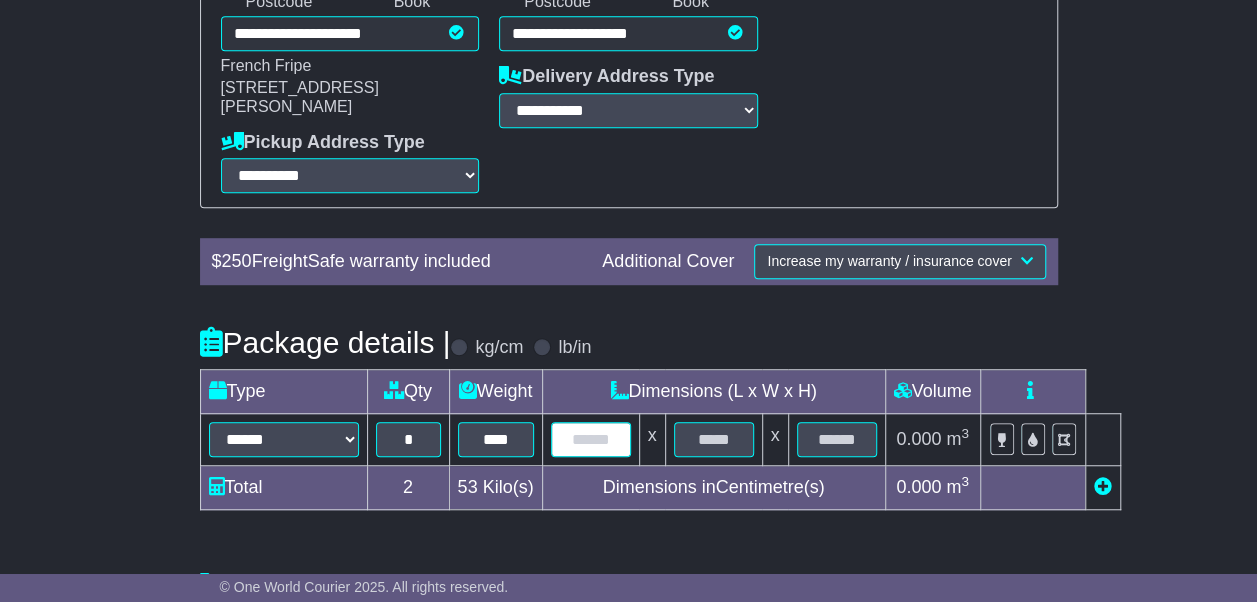 click at bounding box center (591, 439) 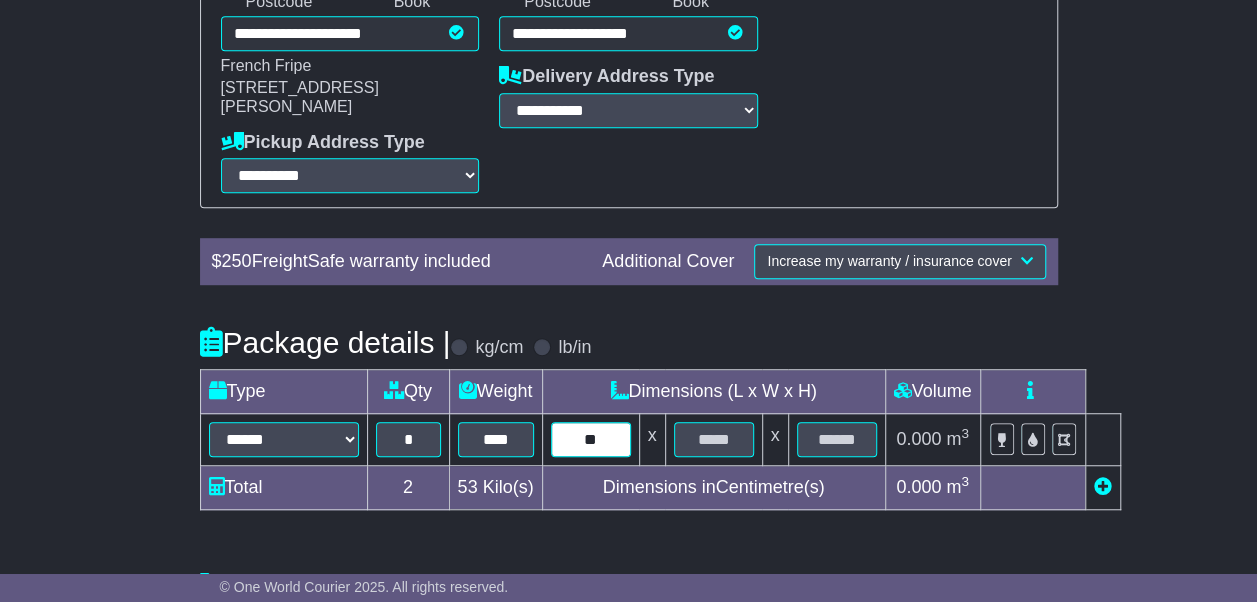 type on "**" 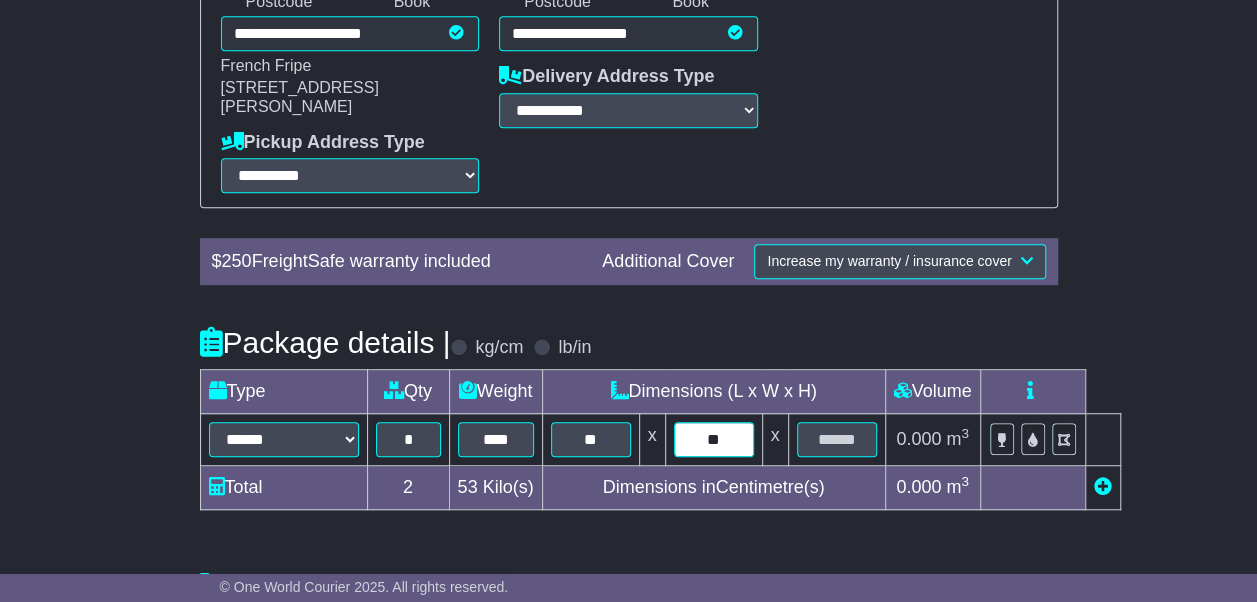 type on "**" 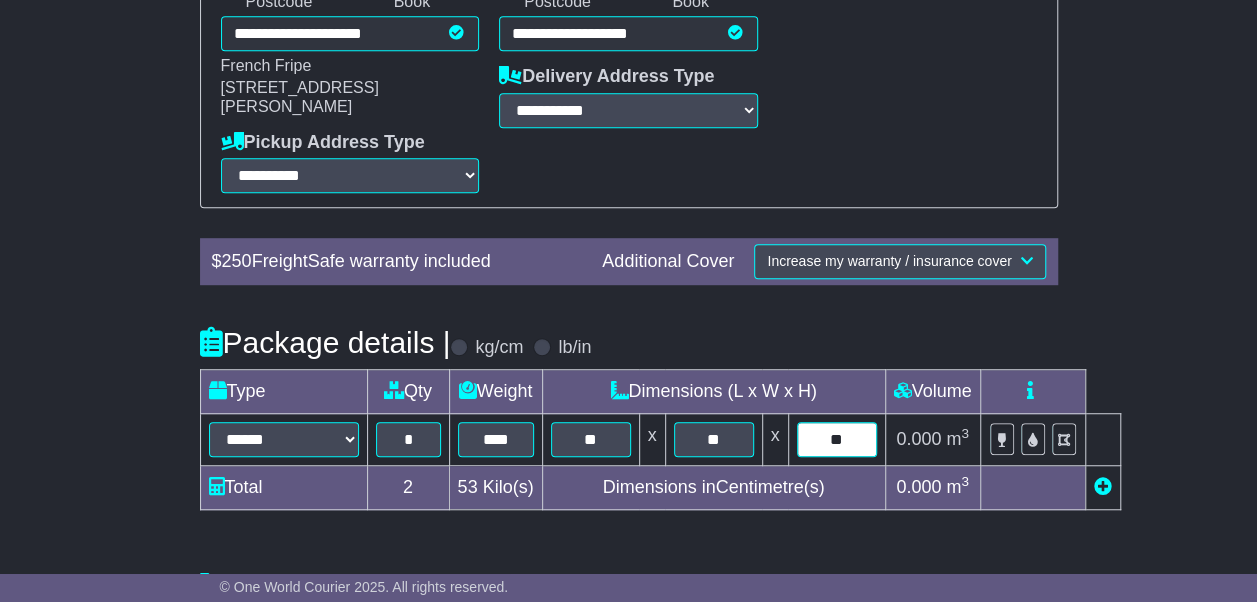 type on "**" 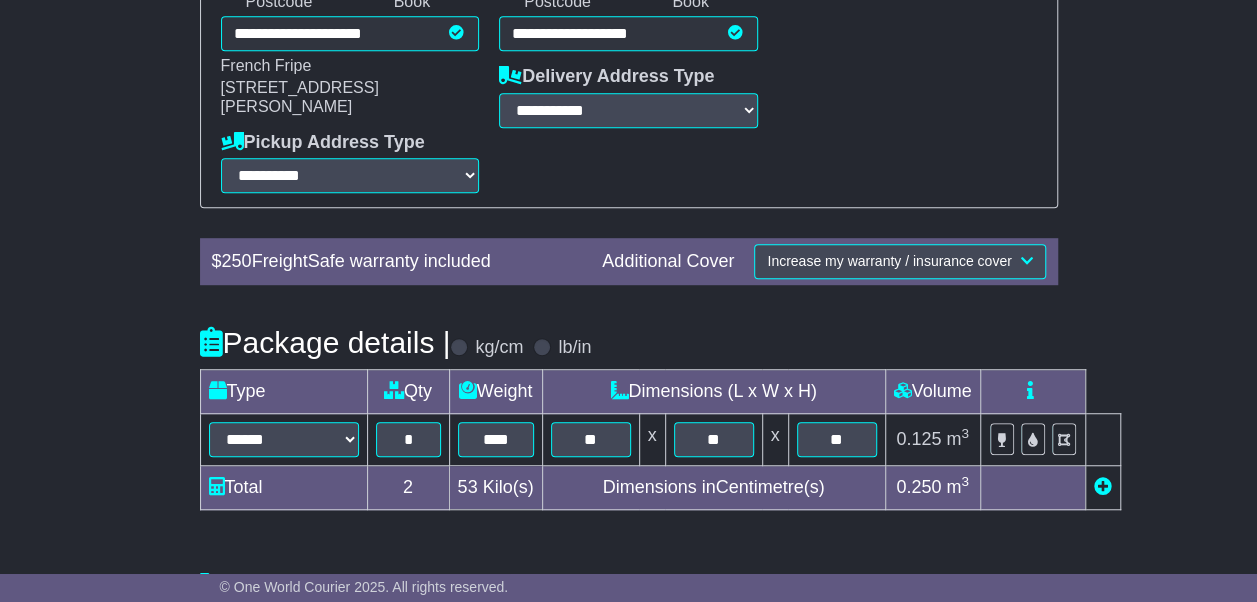click on "Package details |
kg/cm
lb/in" at bounding box center (629, 342) 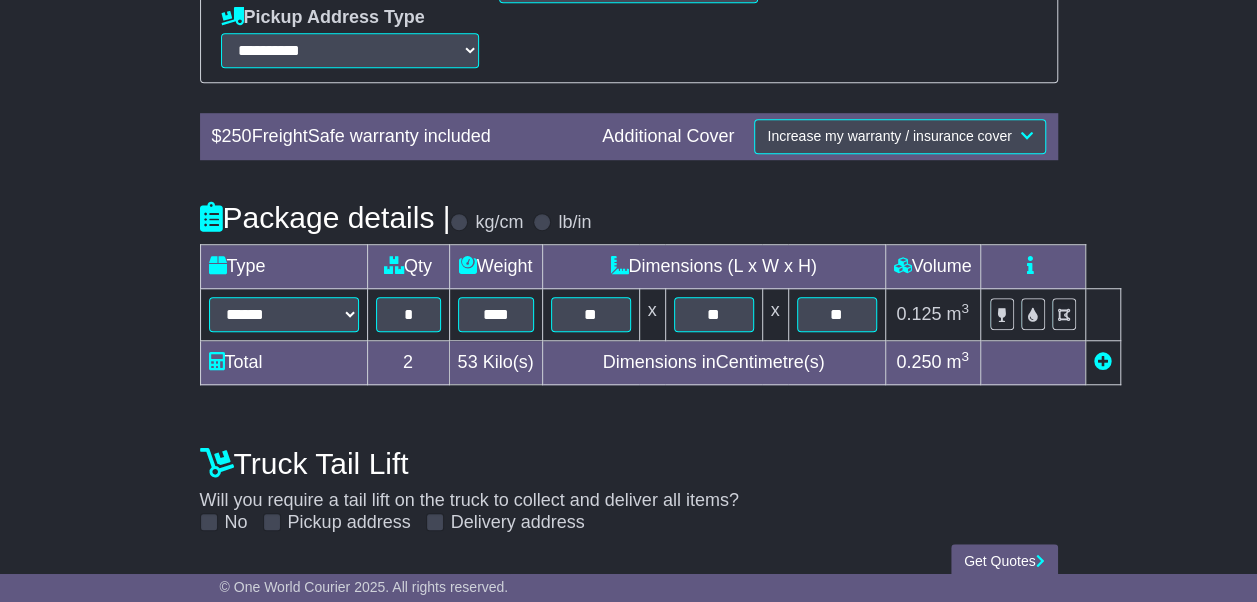 scroll, scrollTop: 634, scrollLeft: 0, axis: vertical 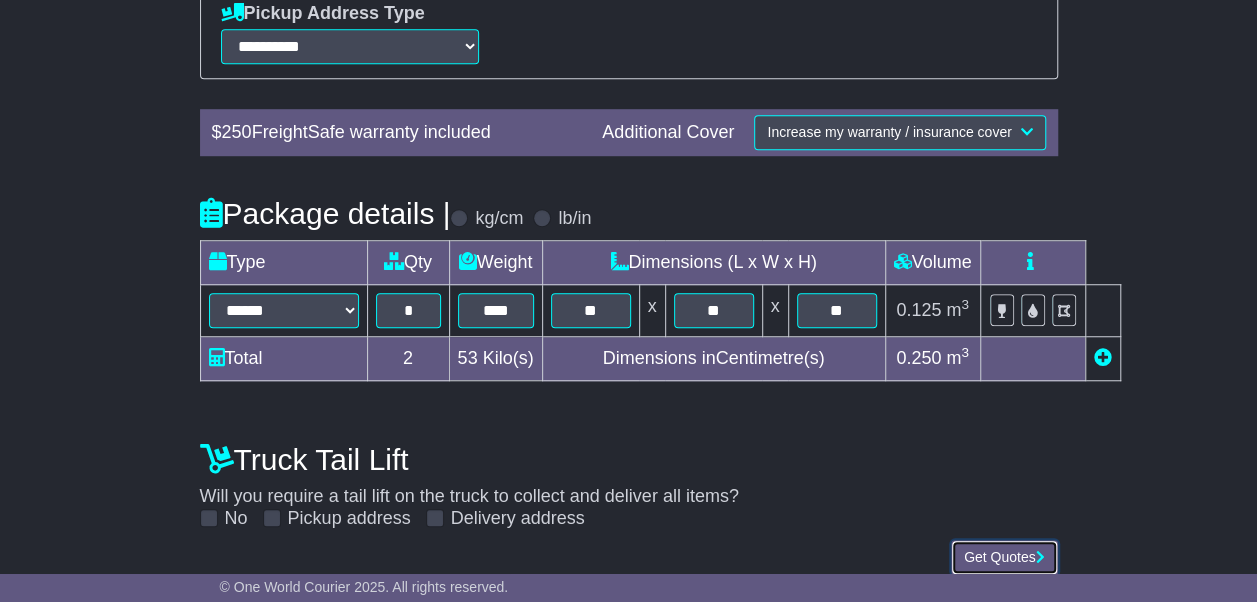 click on "Get Quotes" at bounding box center [1004, 557] 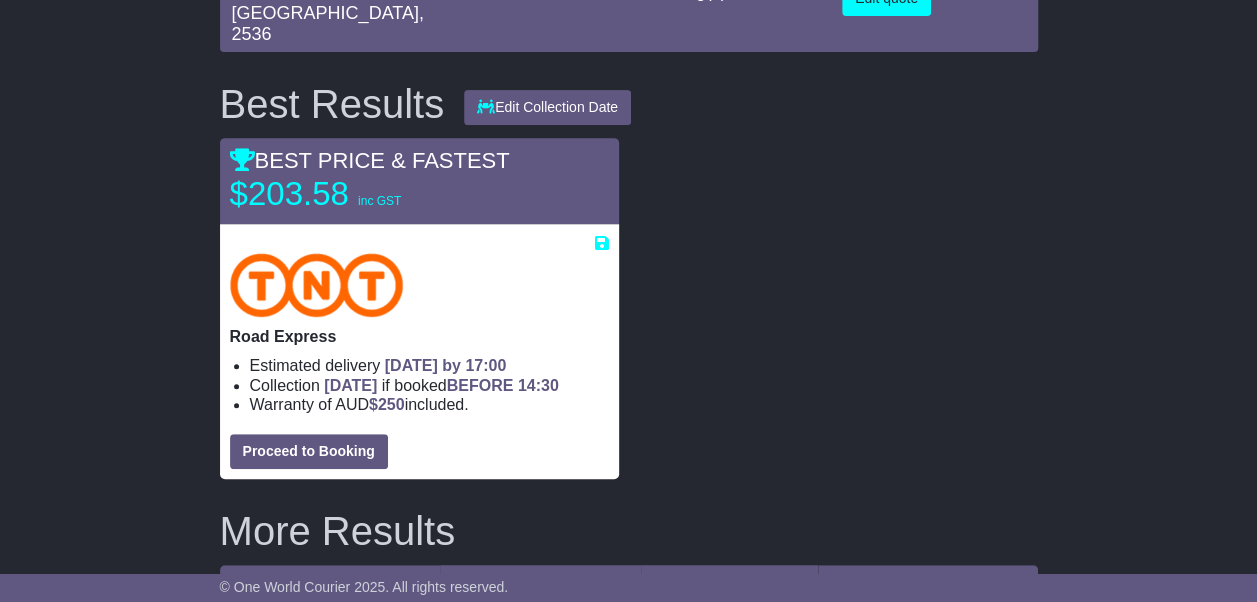 scroll, scrollTop: 356, scrollLeft: 0, axis: vertical 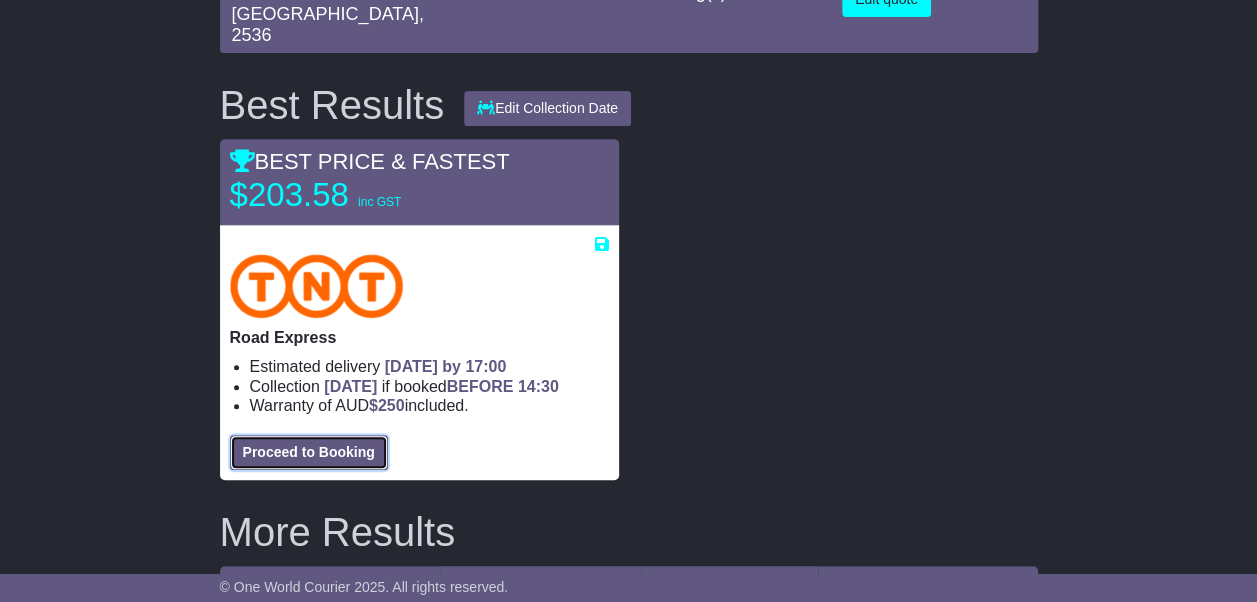 click on "Proceed to Booking" at bounding box center (309, 452) 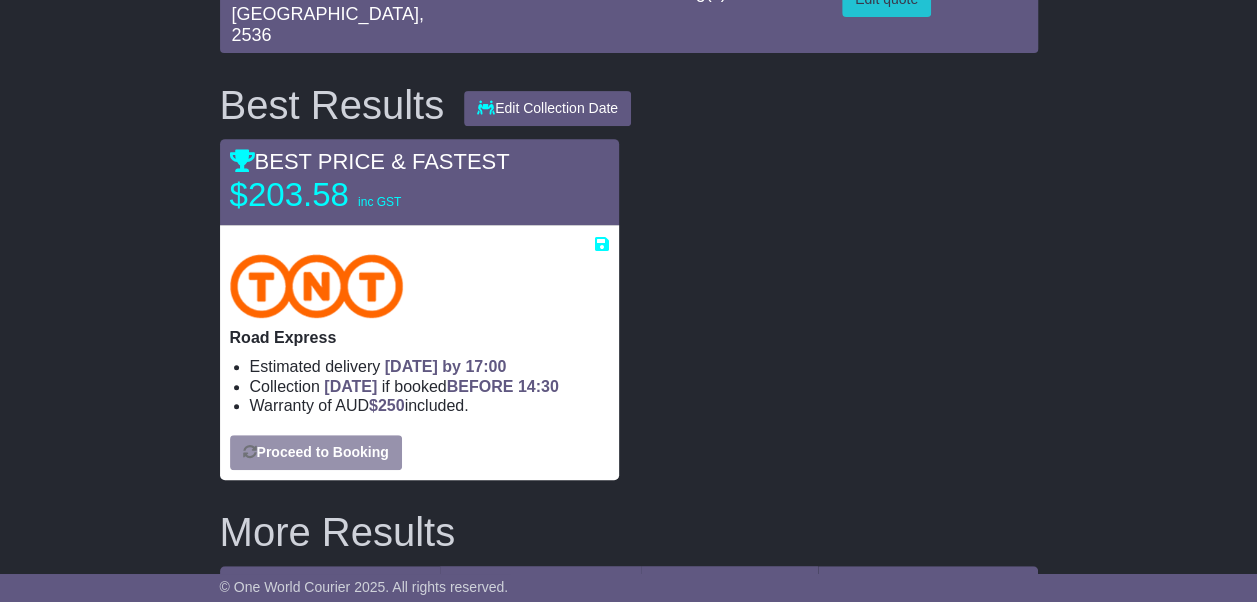 select on "**********" 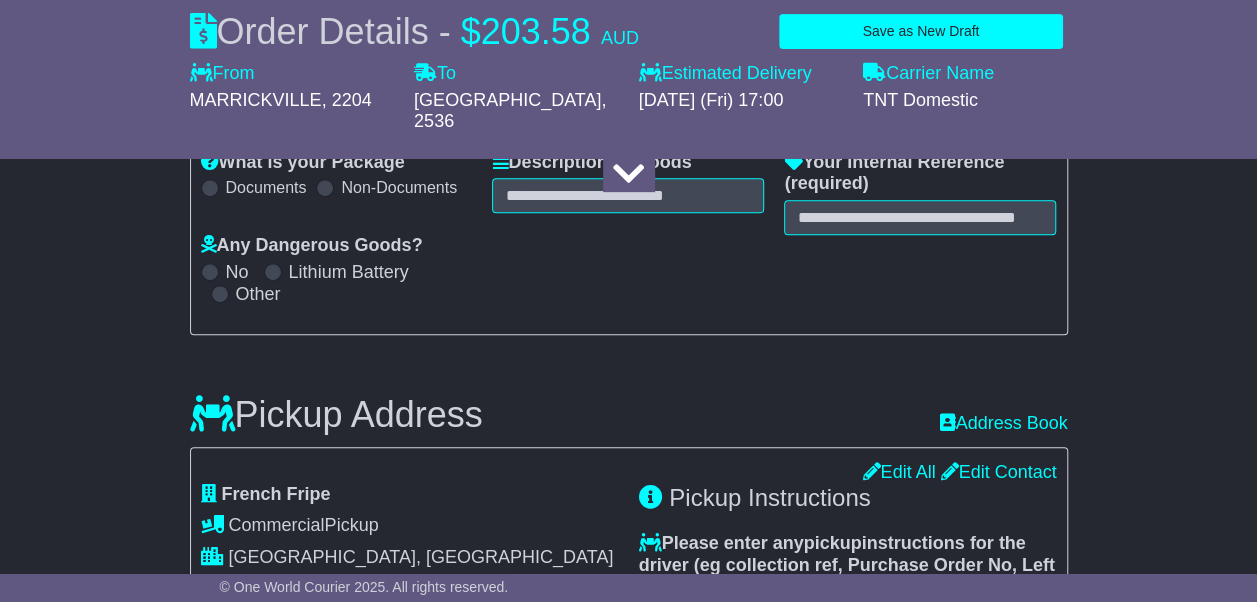 select 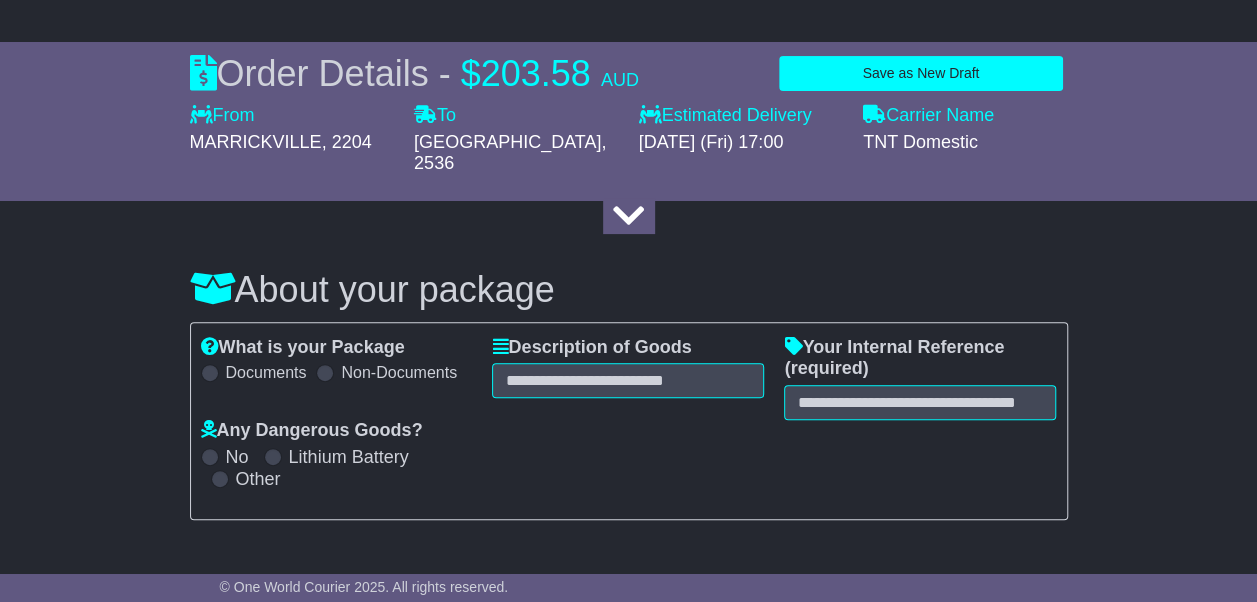 scroll, scrollTop: 166, scrollLeft: 0, axis: vertical 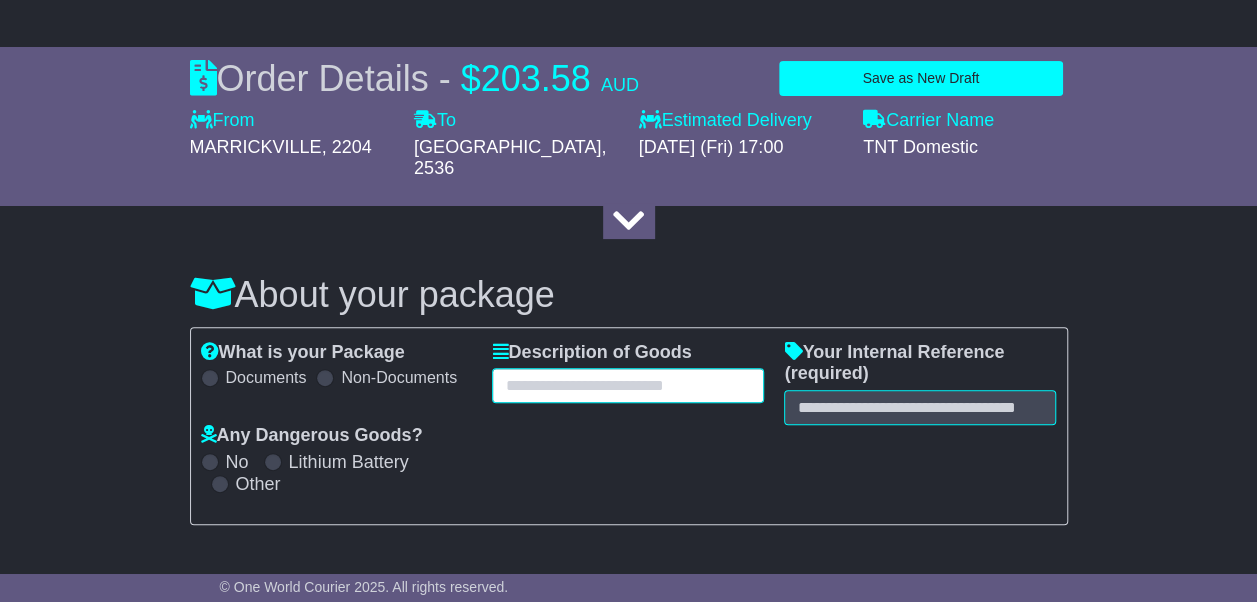 click at bounding box center [628, 385] 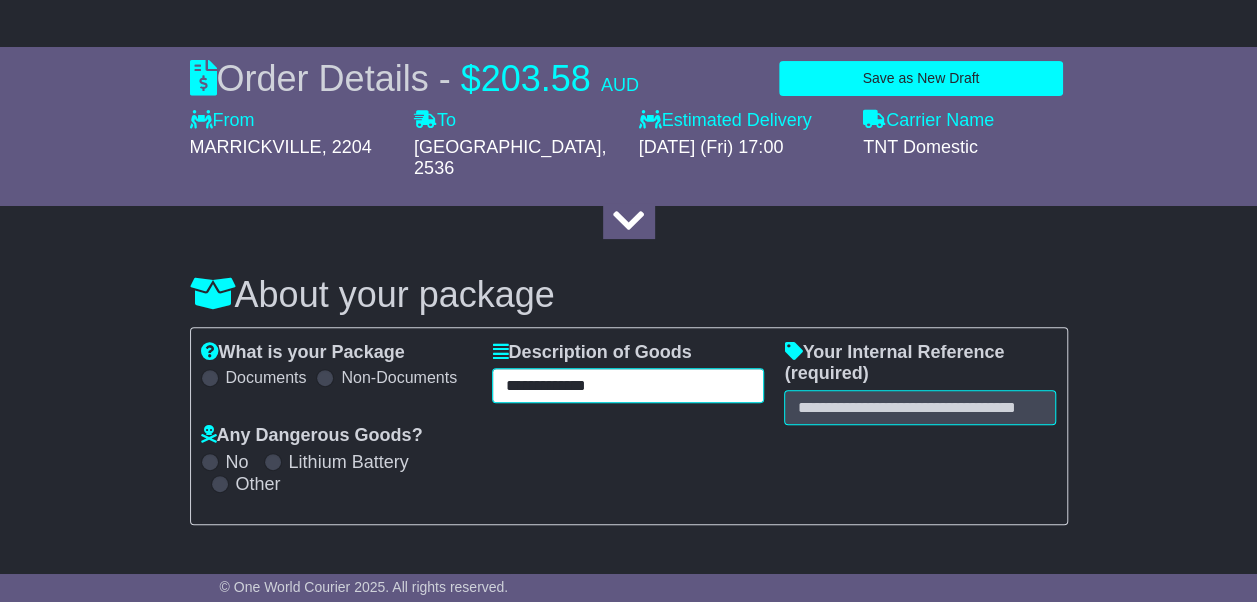 type on "**********" 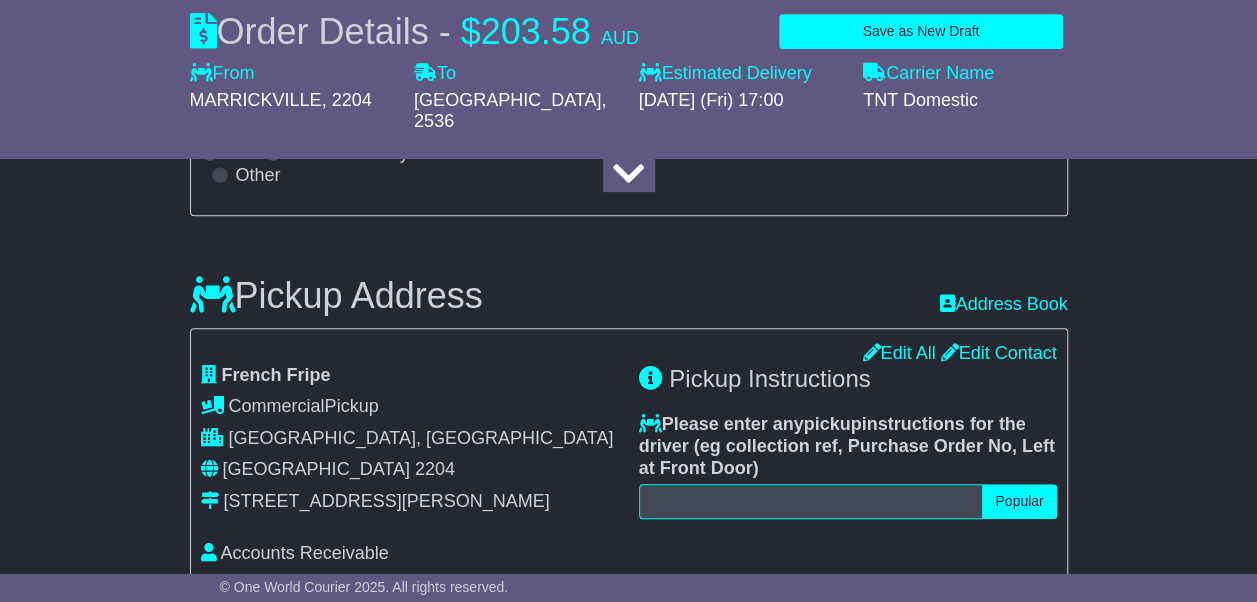 scroll, scrollTop: 478, scrollLeft: 0, axis: vertical 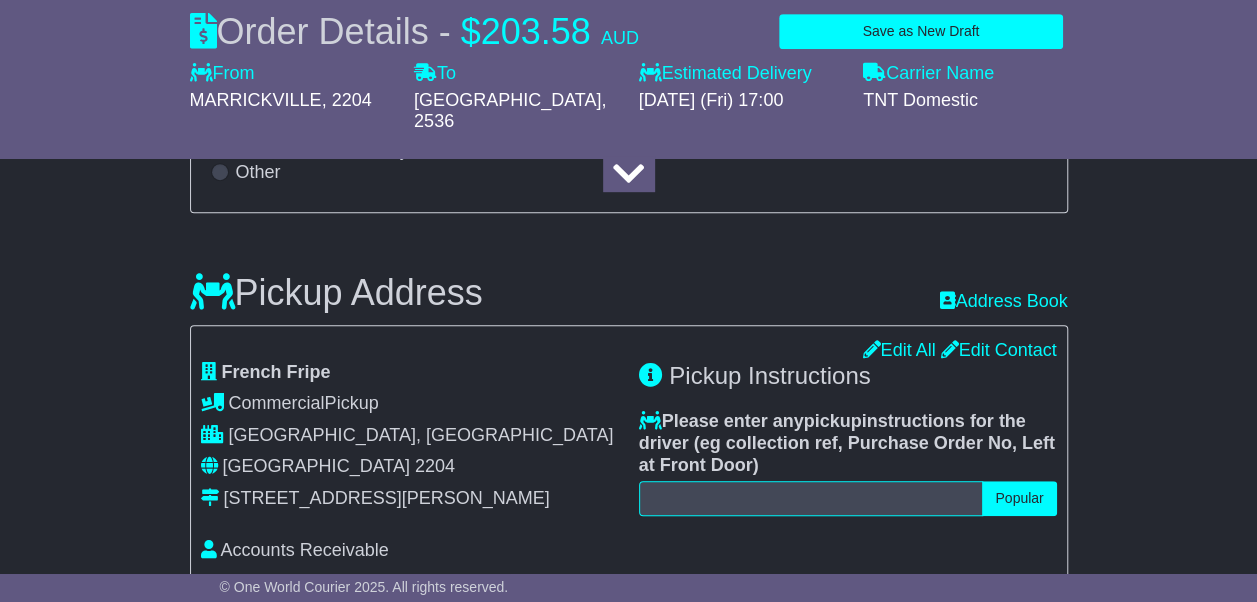type on "*******" 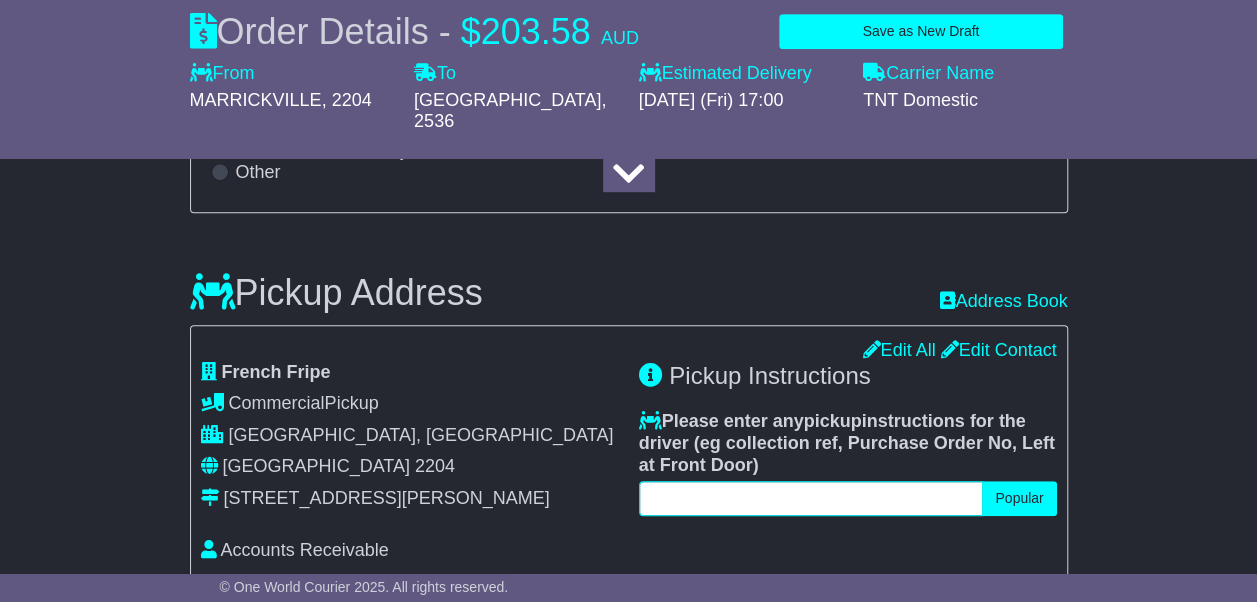 click at bounding box center [811, 498] 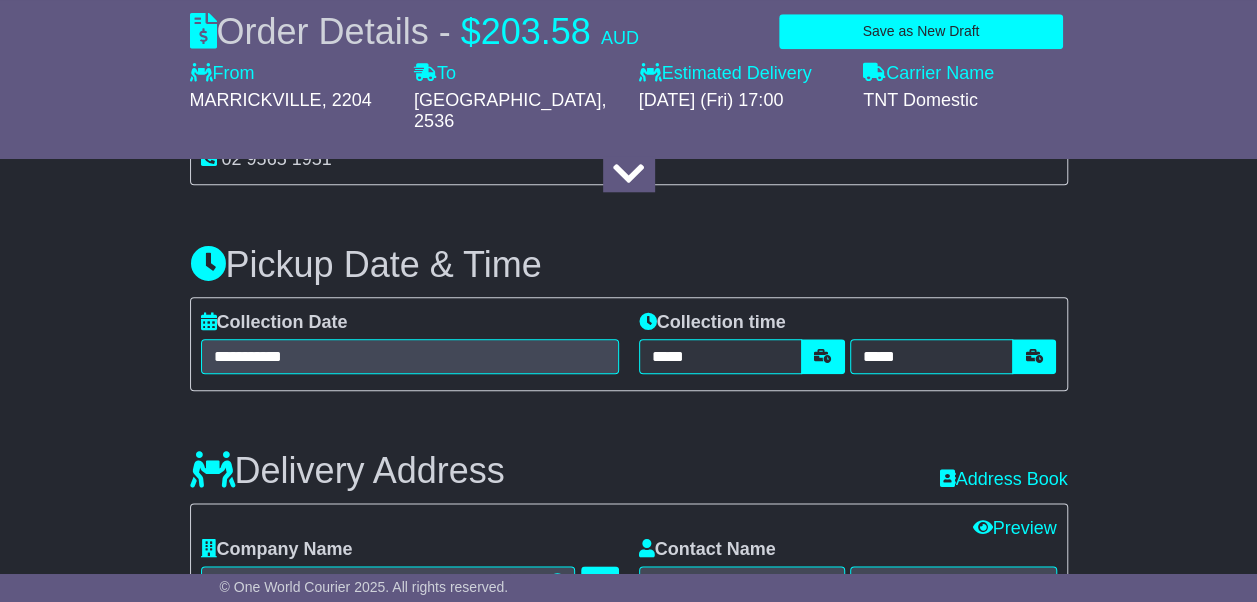 scroll, scrollTop: 933, scrollLeft: 0, axis: vertical 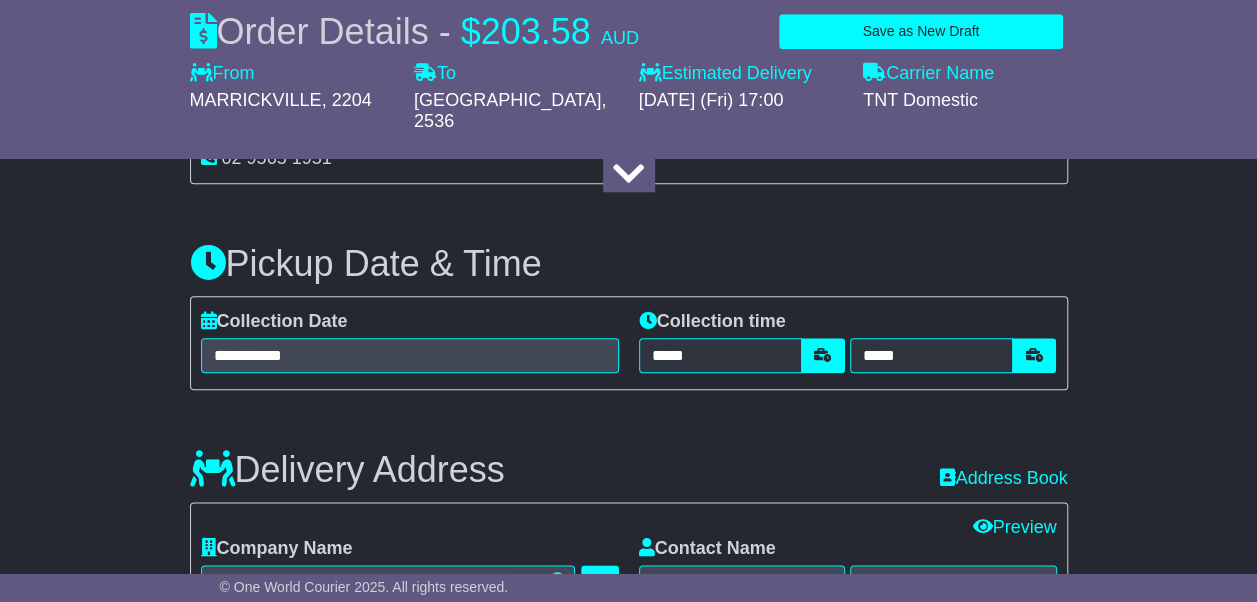 type on "**********" 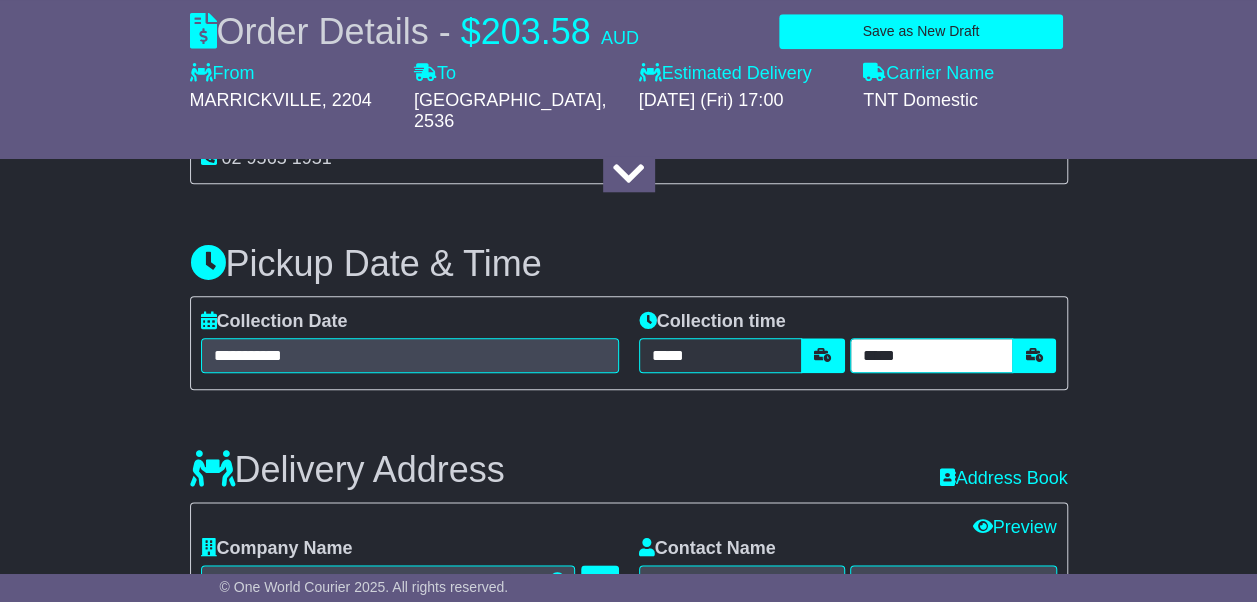 click on "*****" at bounding box center (931, 355) 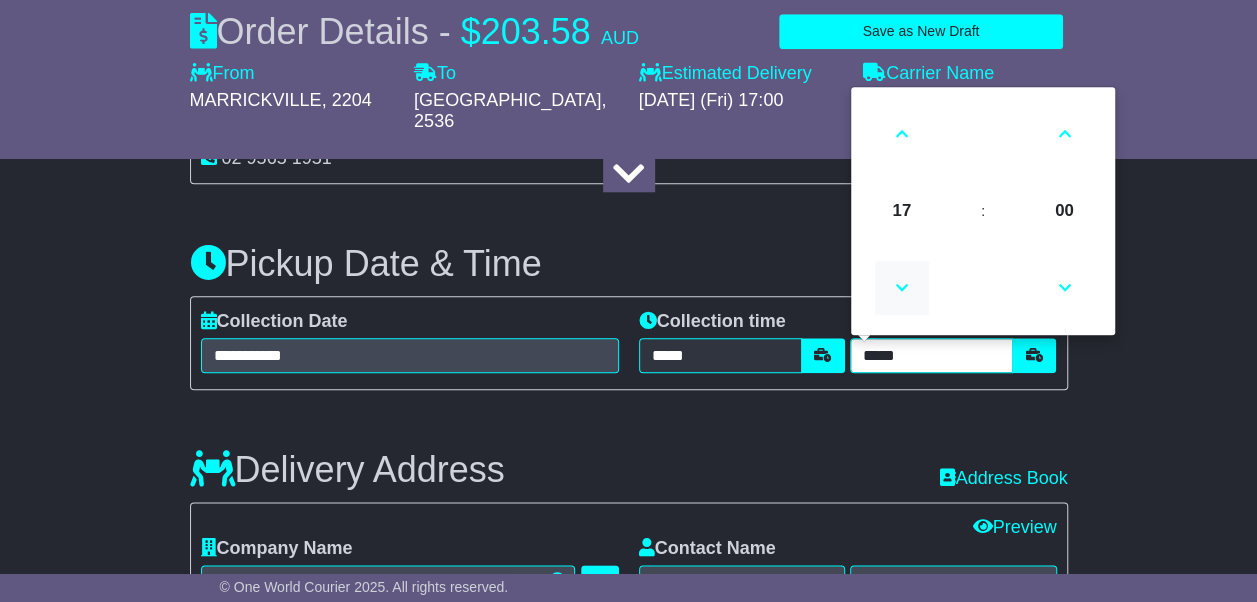 click at bounding box center [902, 288] 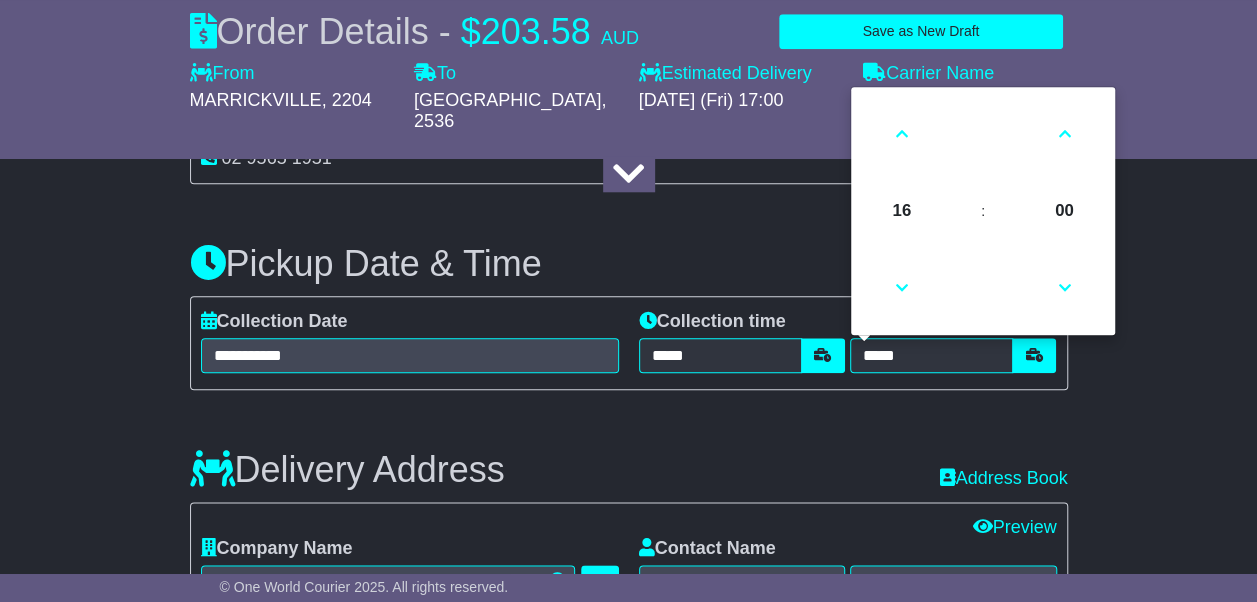 click on "Pickup Date & Time" at bounding box center (629, 264) 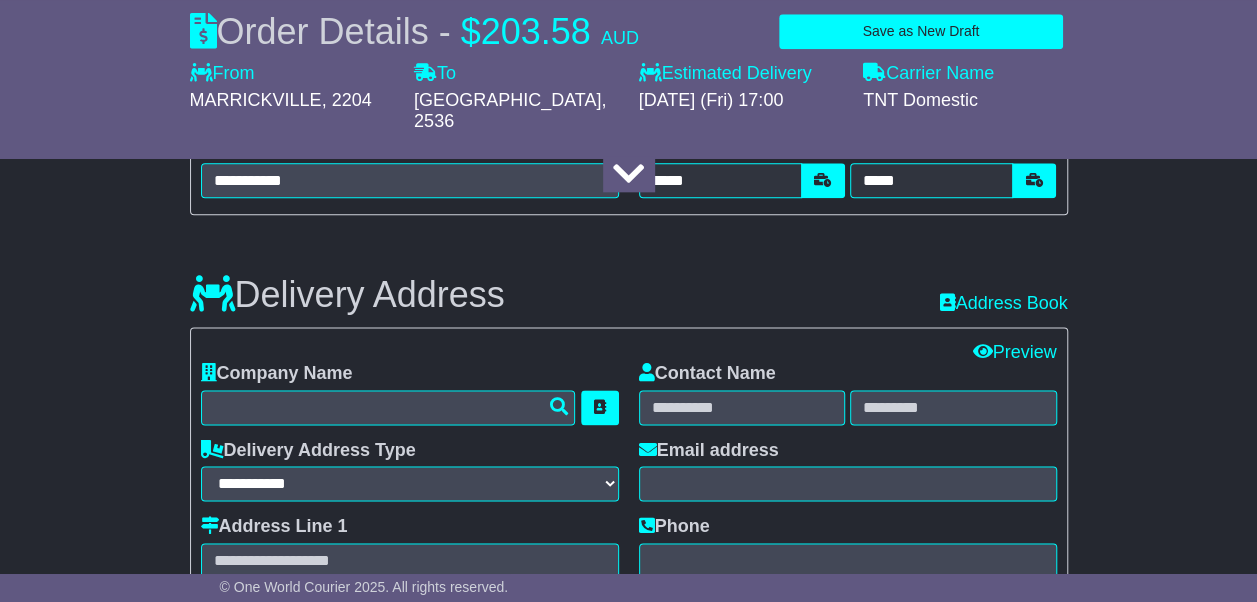 scroll, scrollTop: 1126, scrollLeft: 0, axis: vertical 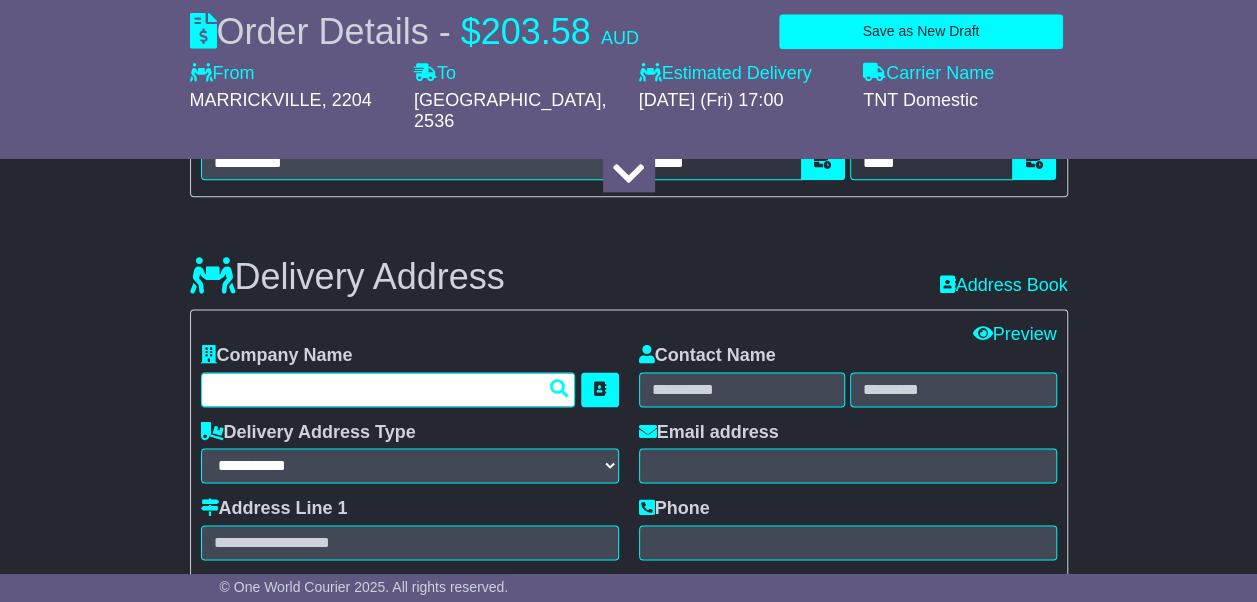 click at bounding box center (388, 389) 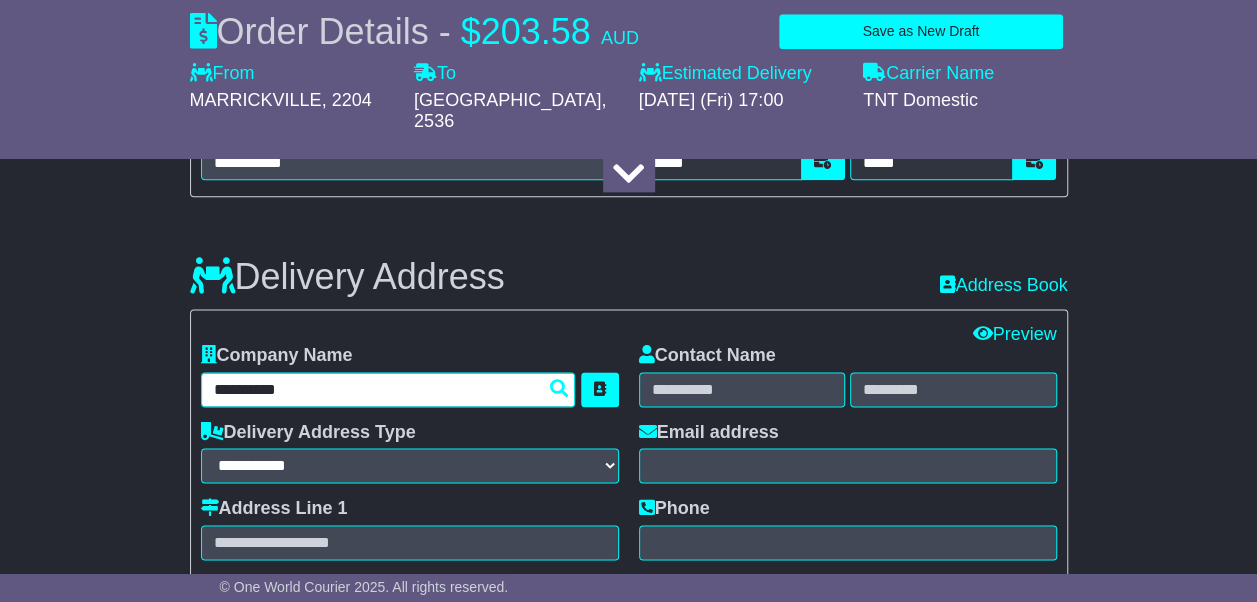click on "**********" at bounding box center [388, 389] 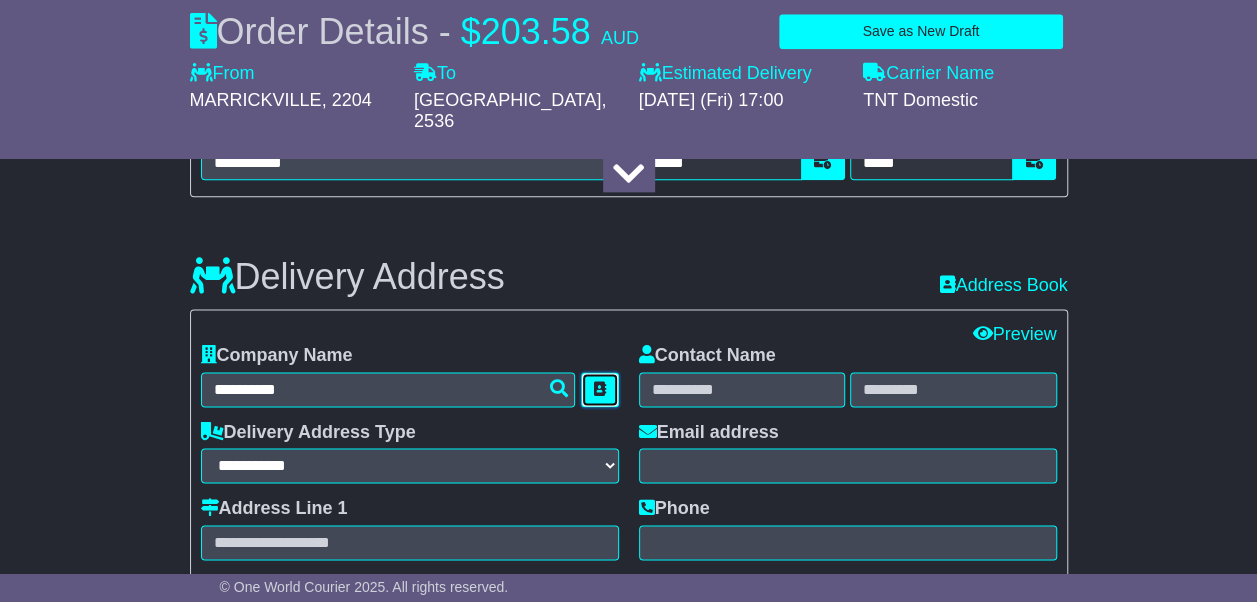 click at bounding box center [600, 389] 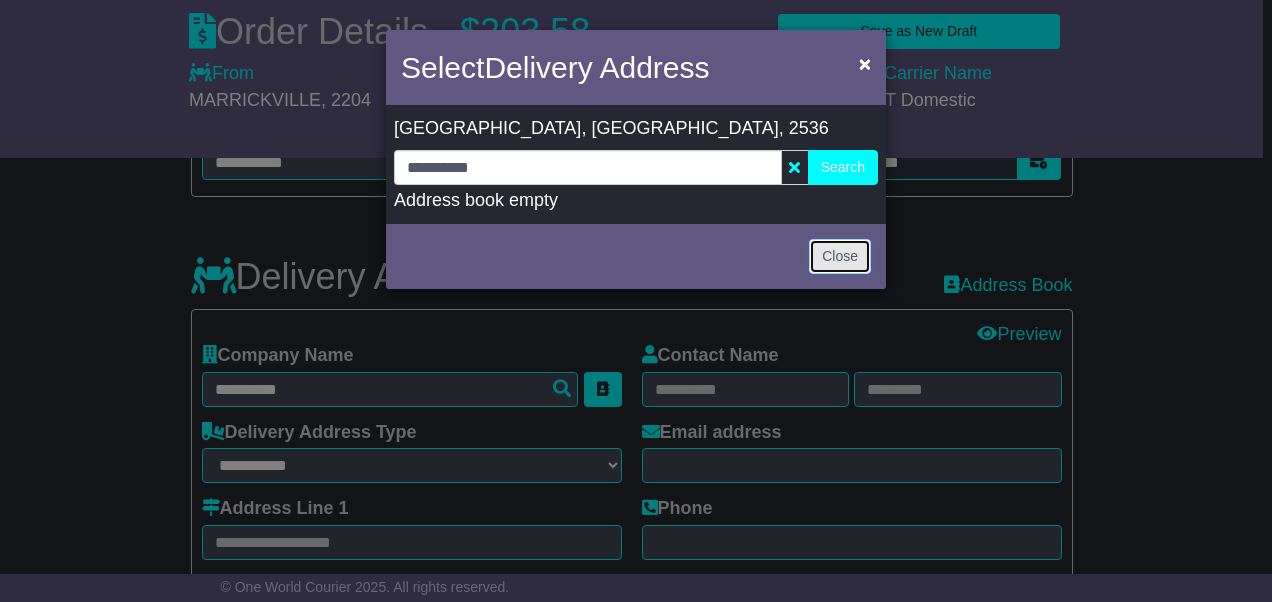 click on "Close" at bounding box center [840, 256] 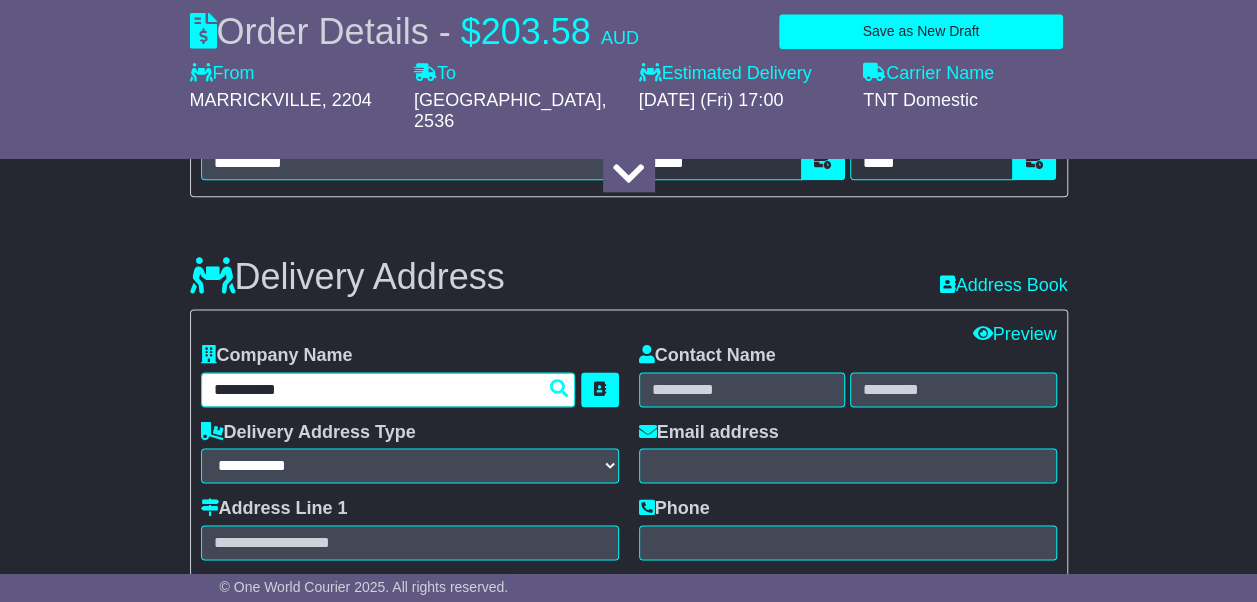 click on "**********" at bounding box center [388, 389] 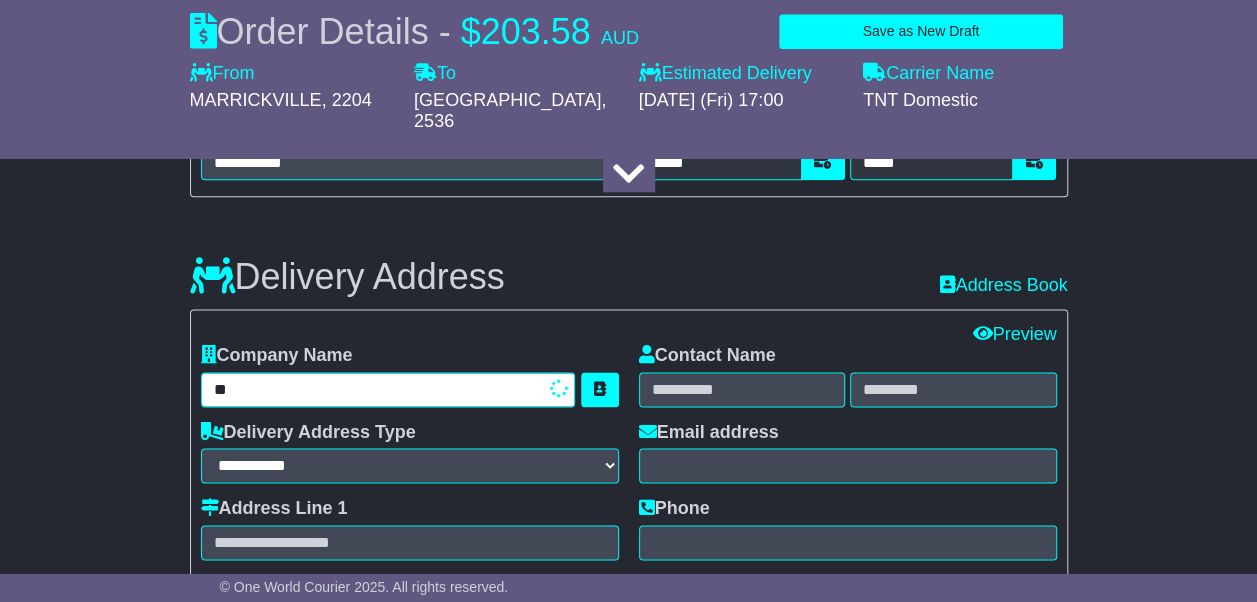 type on "*" 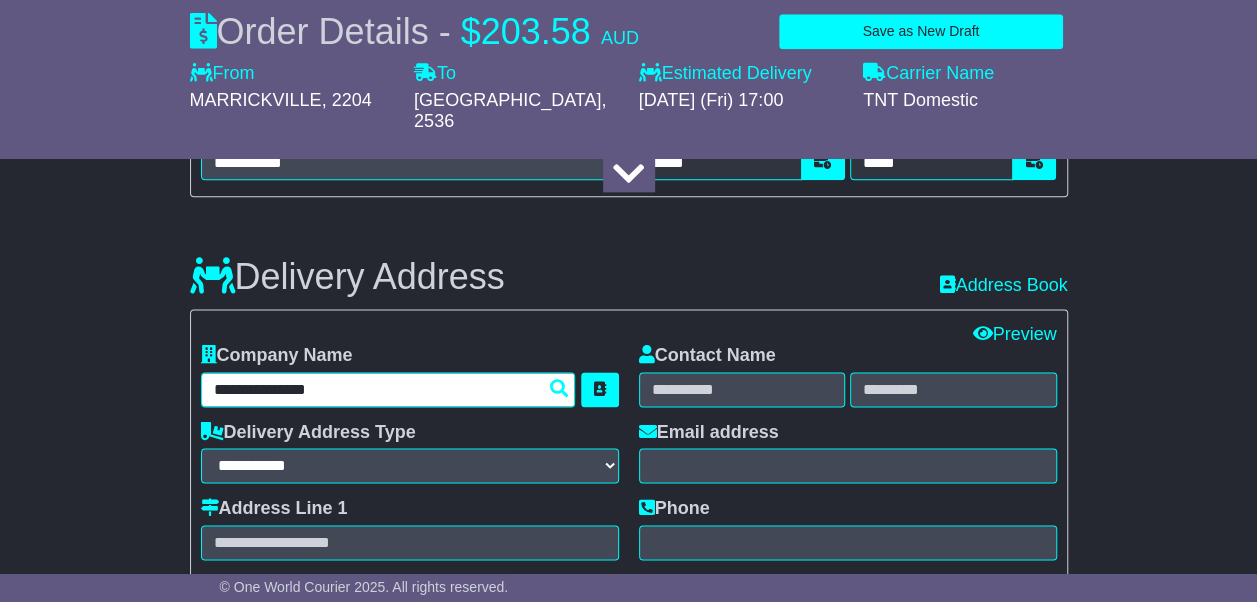 type on "**********" 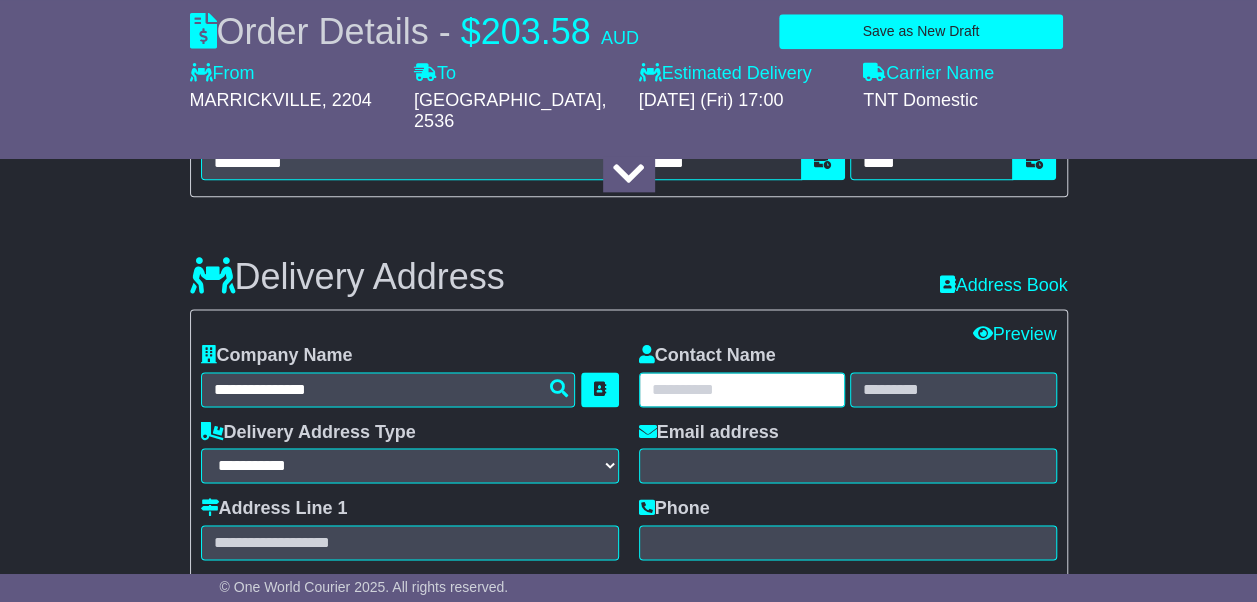 click at bounding box center [742, 389] 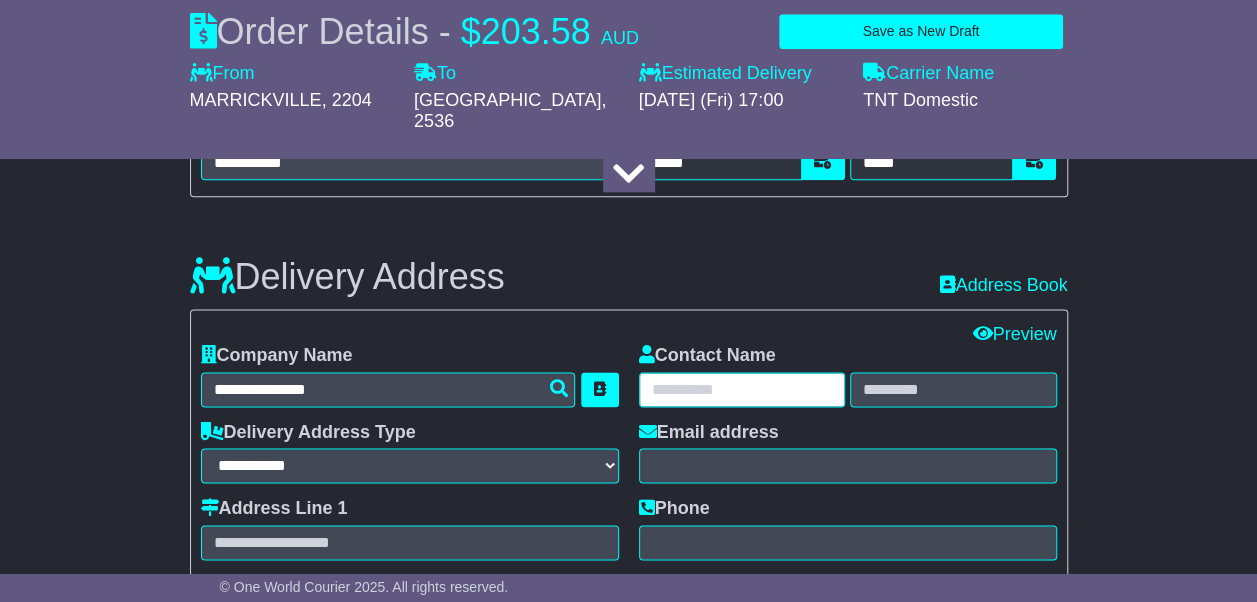 click at bounding box center [742, 389] 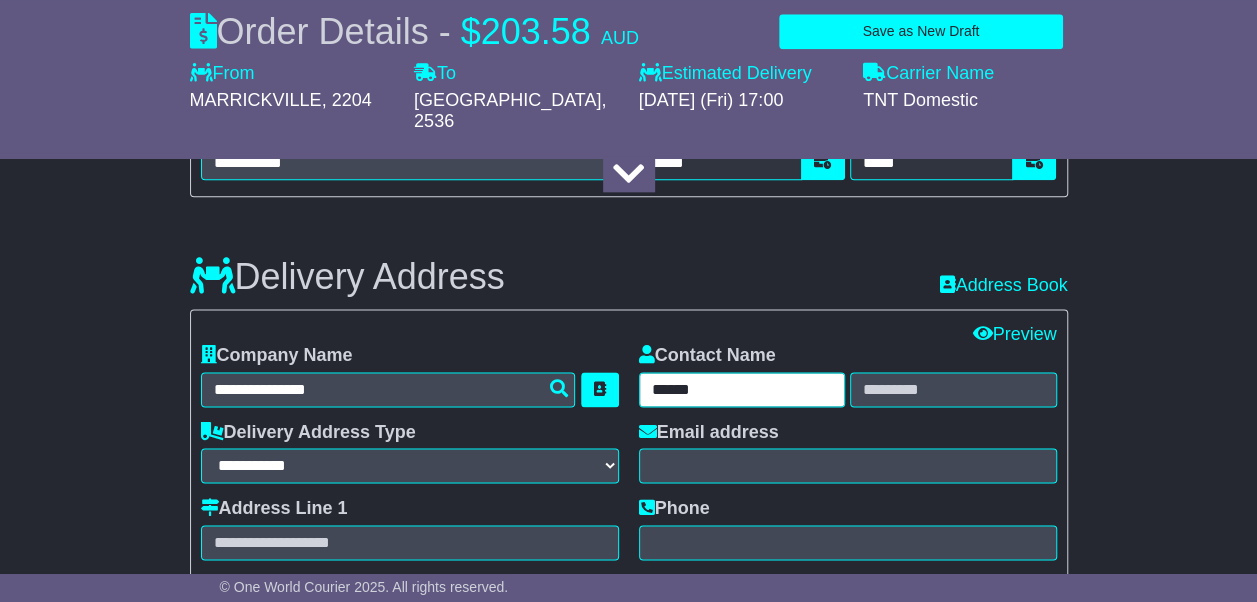 type on "*****" 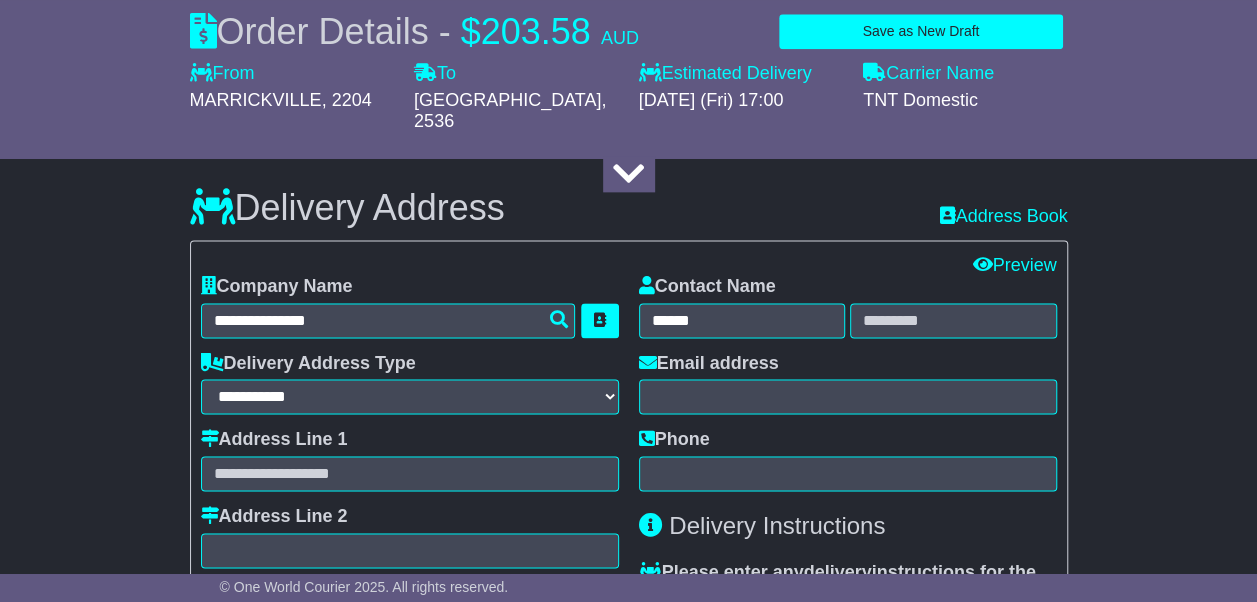 scroll, scrollTop: 1200, scrollLeft: 0, axis: vertical 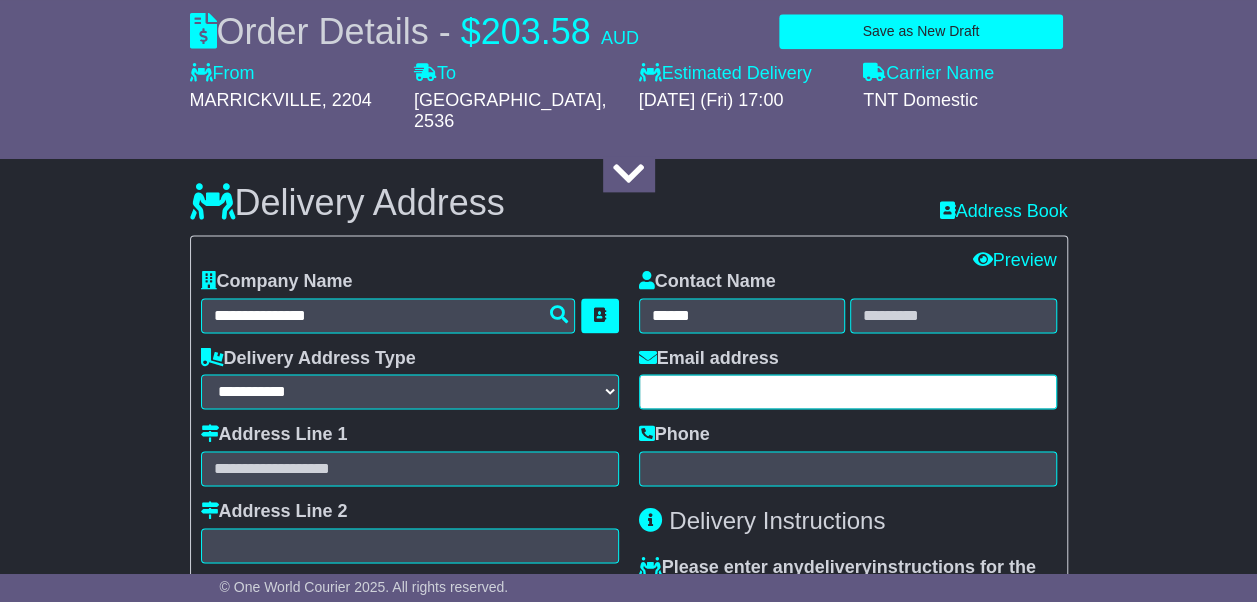click at bounding box center (848, 391) 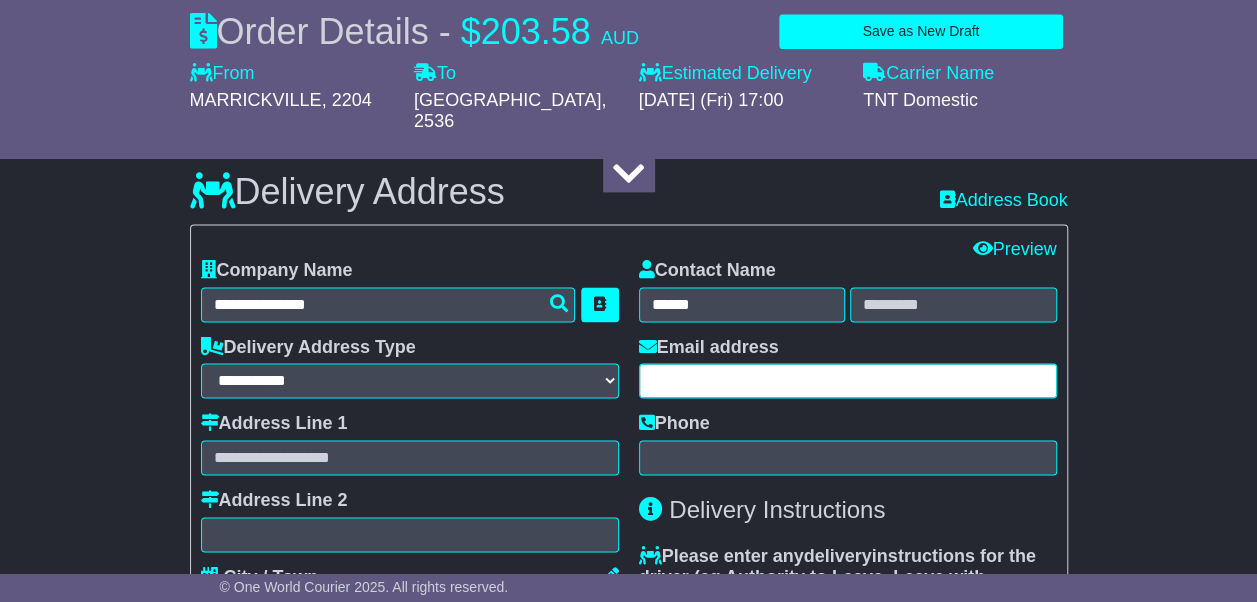 scroll, scrollTop: 1210, scrollLeft: 0, axis: vertical 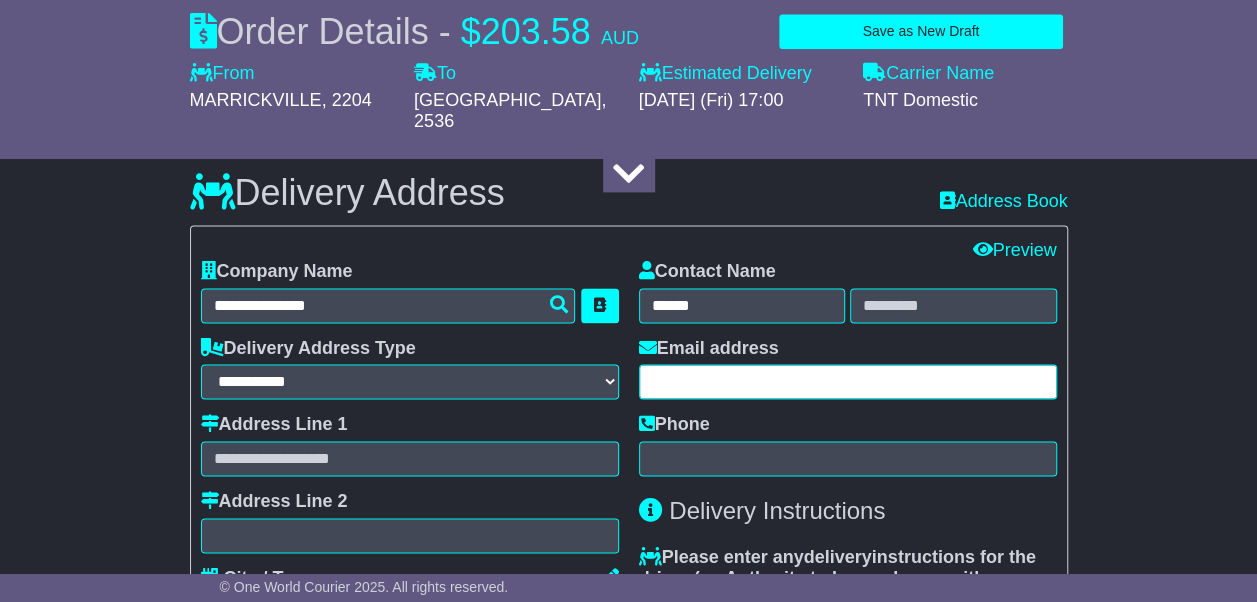 click at bounding box center (848, 381) 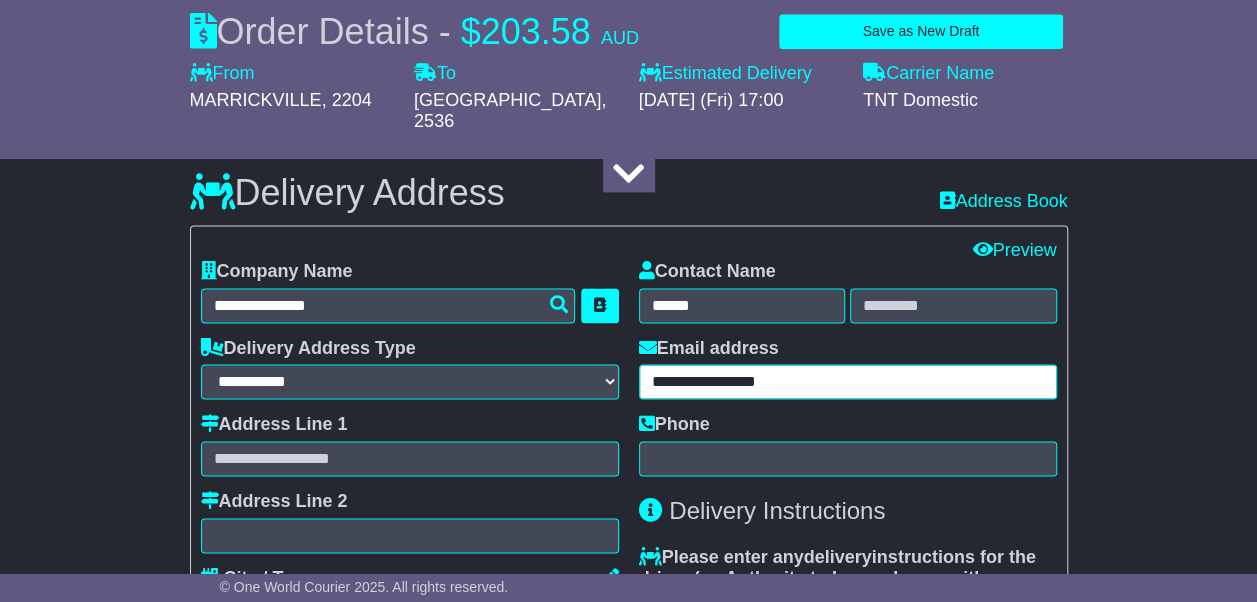 type on "**********" 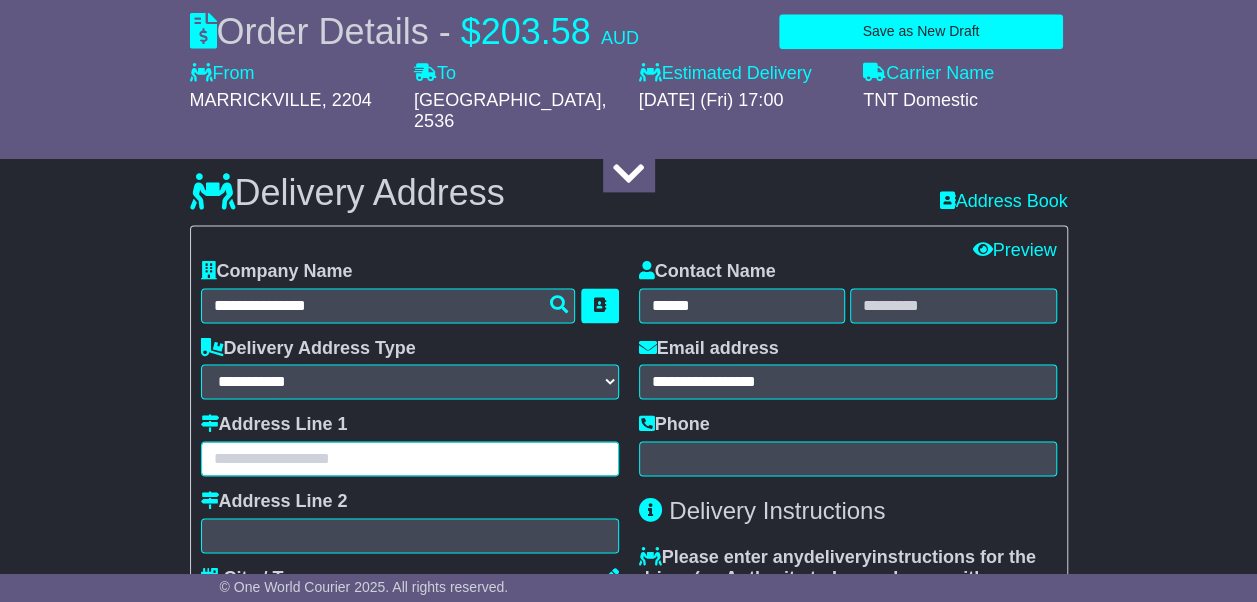 click at bounding box center (410, 458) 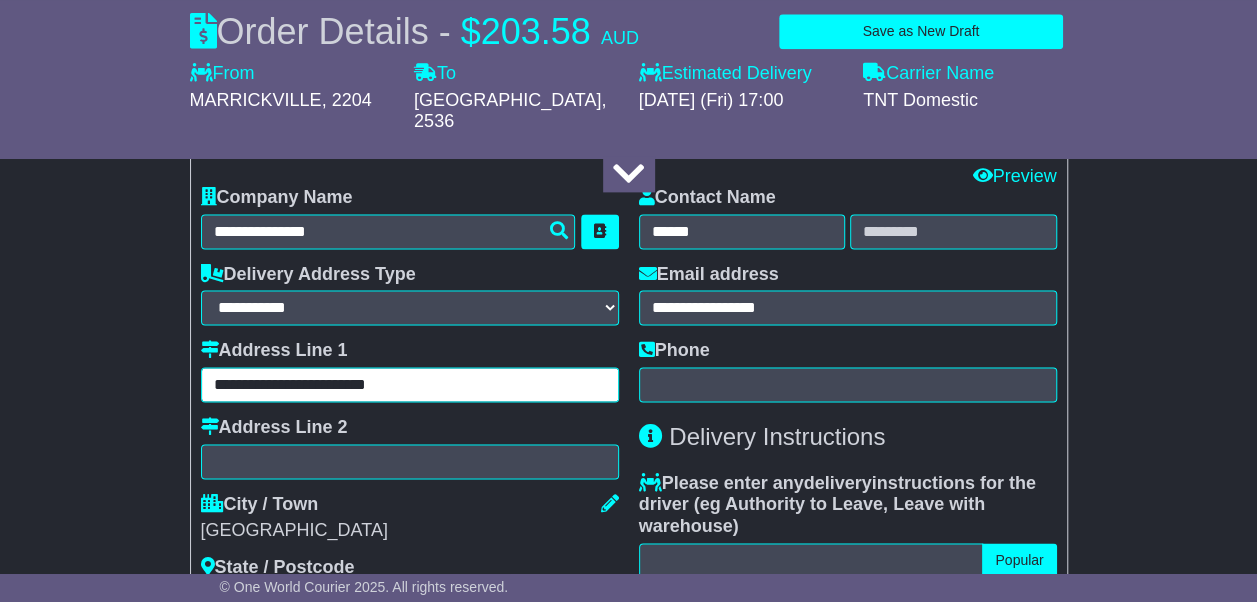scroll, scrollTop: 1288, scrollLeft: 0, axis: vertical 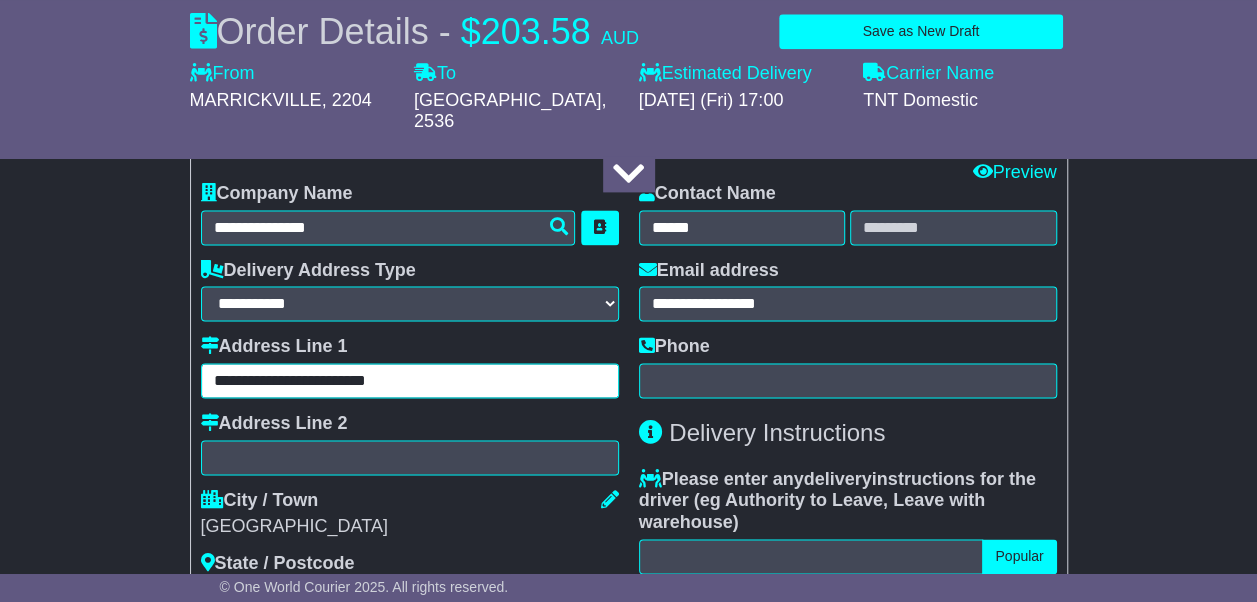 type on "**********" 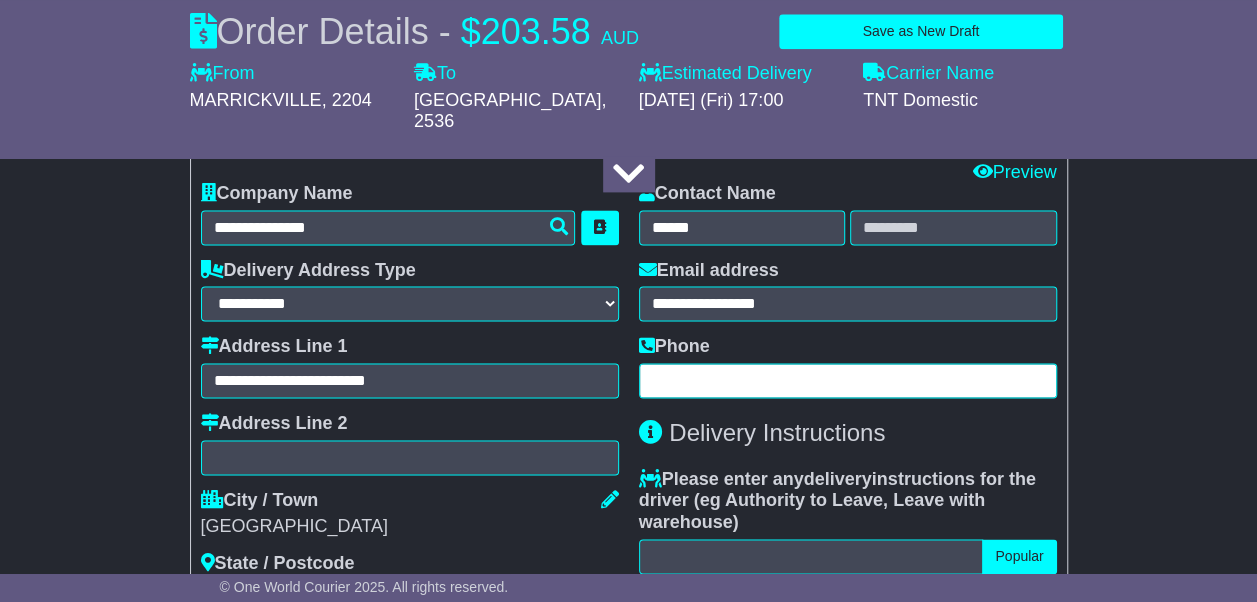 click at bounding box center (848, 380) 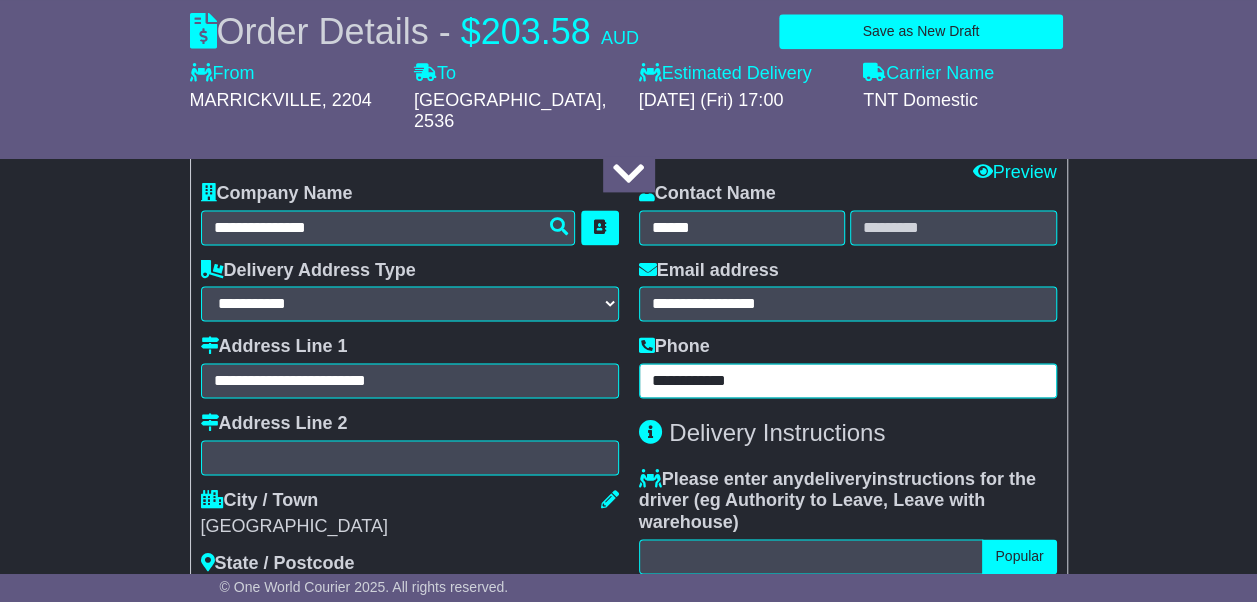 type on "**********" 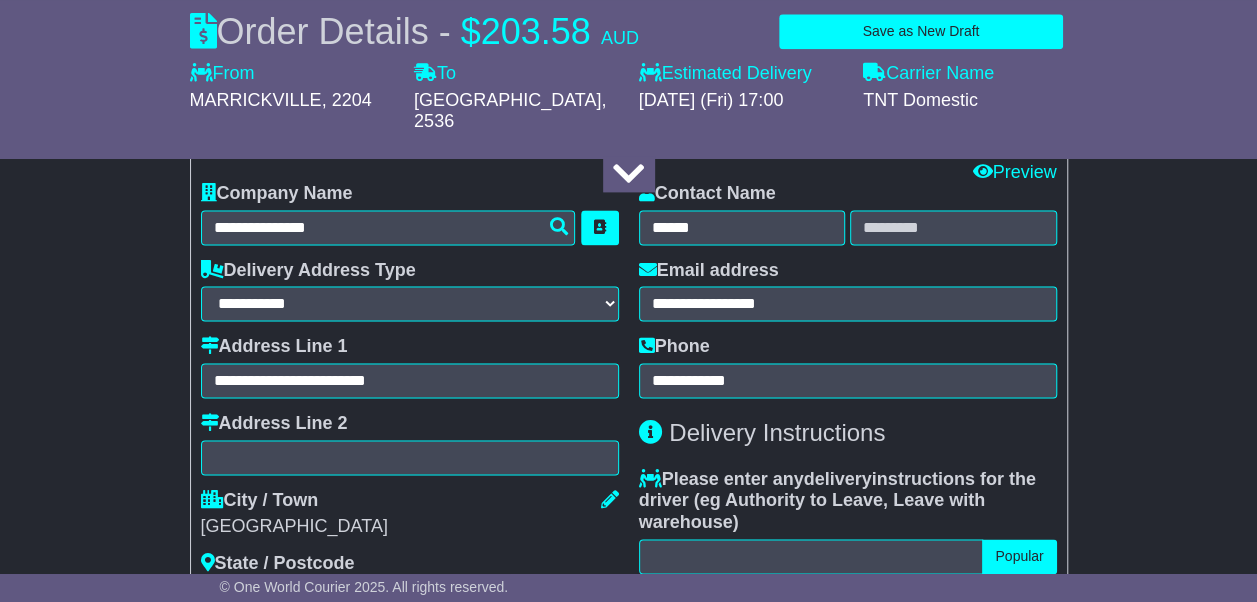 click on "**********" at bounding box center [848, 423] 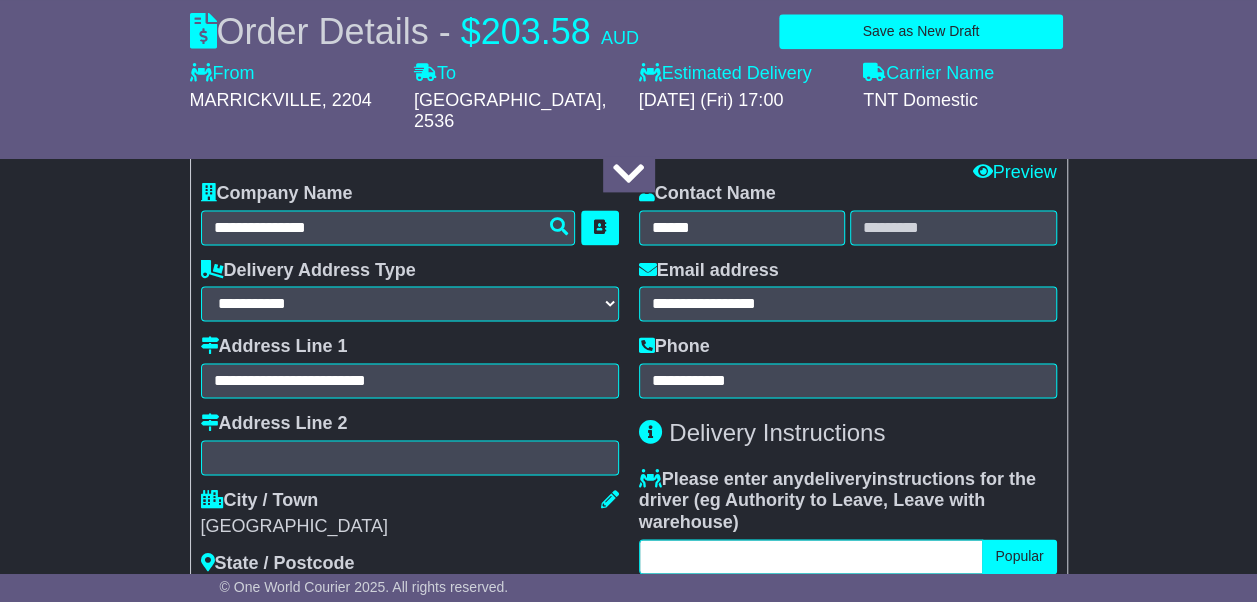 click at bounding box center (811, 556) 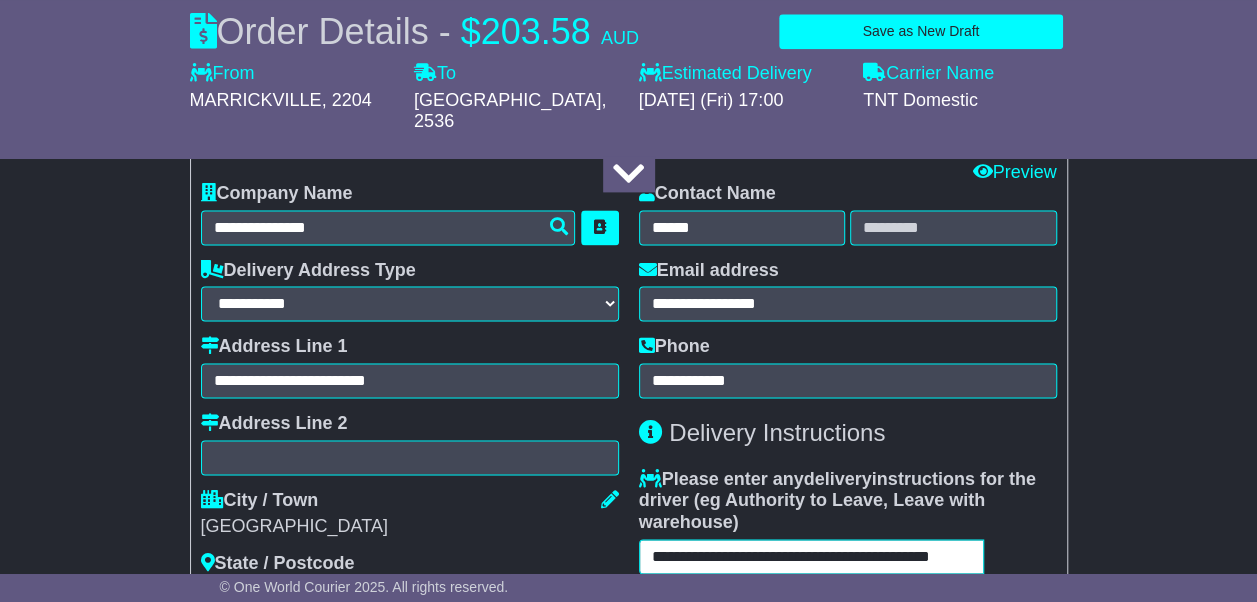 scroll, scrollTop: 0, scrollLeft: 15, axis: horizontal 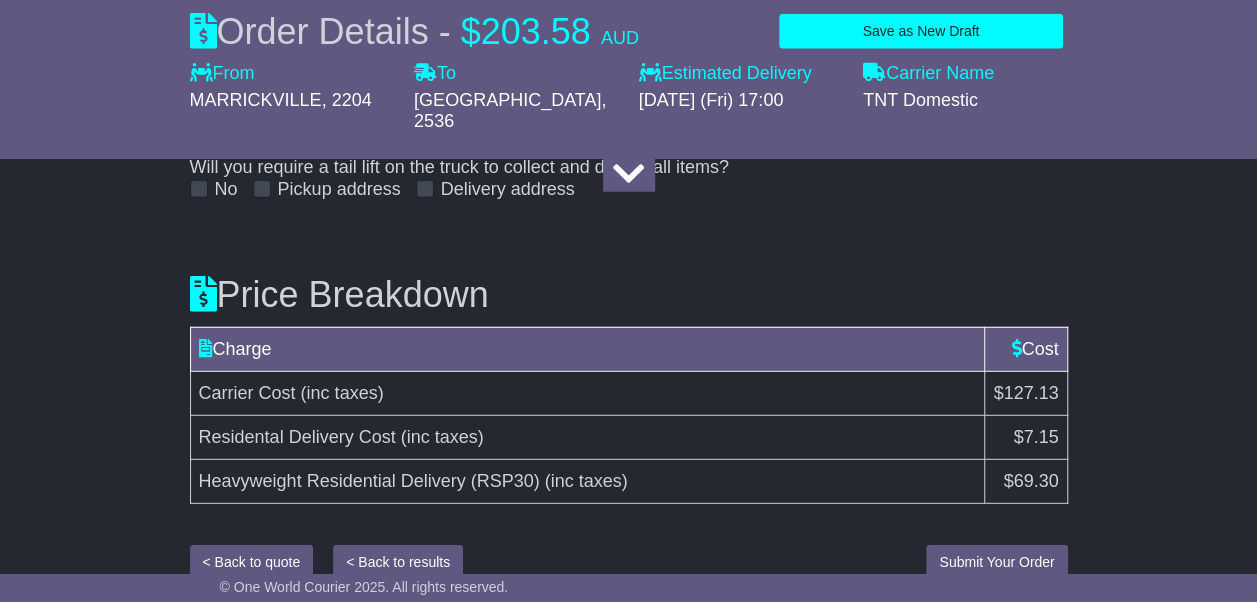 type on "**********" 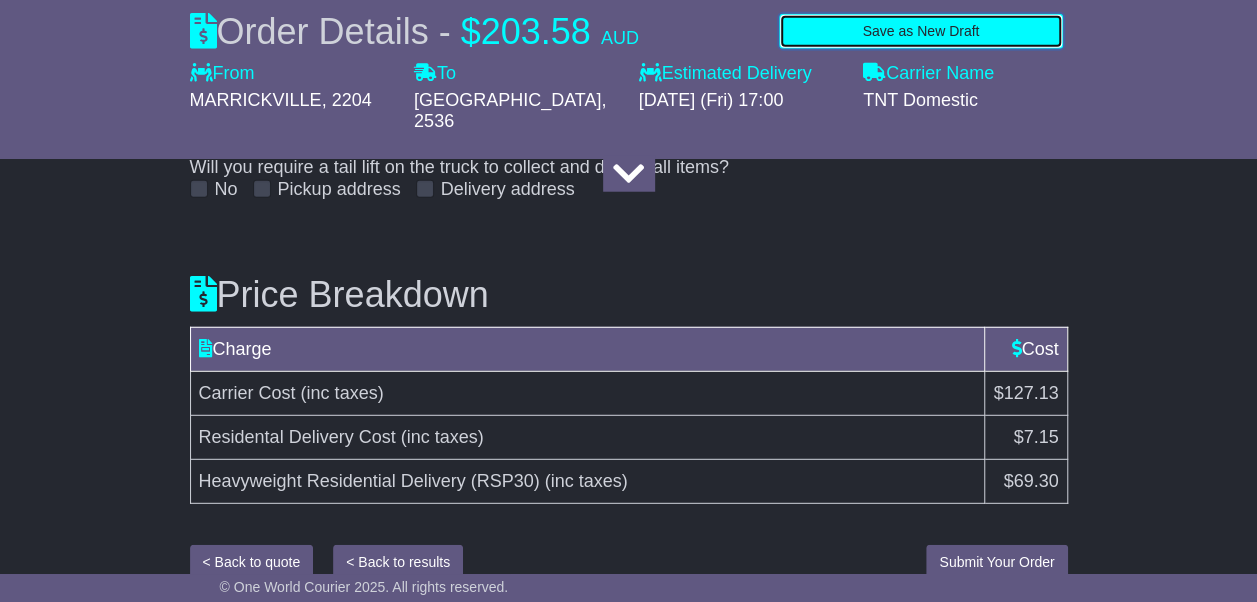 click on "Save as New Draft" at bounding box center (920, 31) 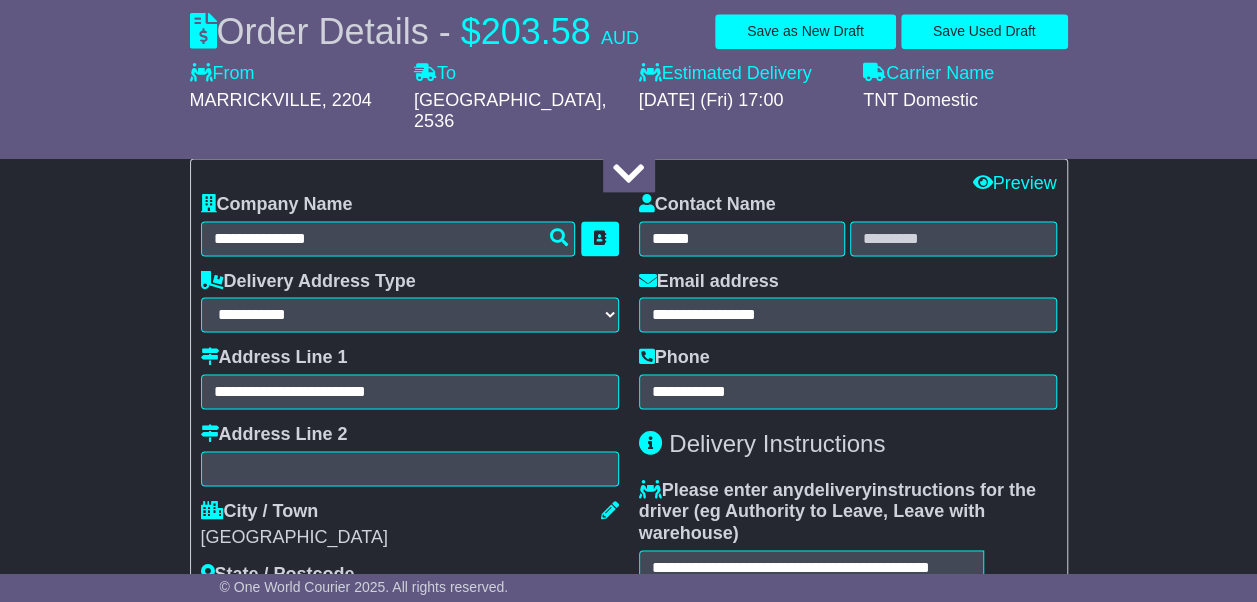 scroll, scrollTop: 1185, scrollLeft: 0, axis: vertical 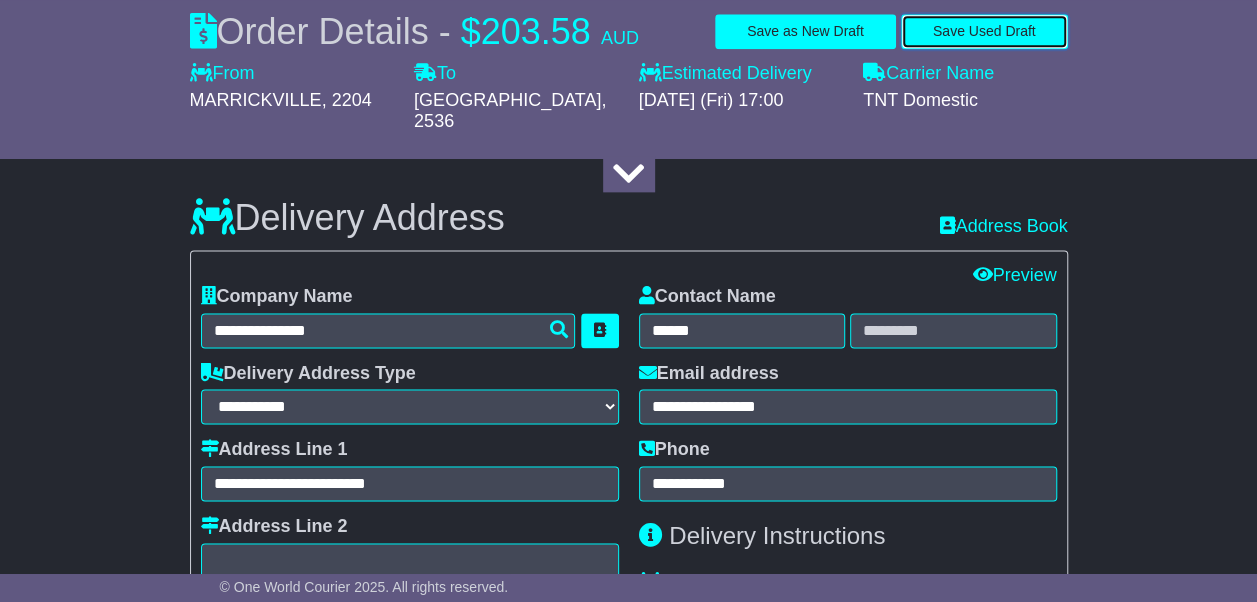 click on "Save Used Draft" at bounding box center [984, 31] 